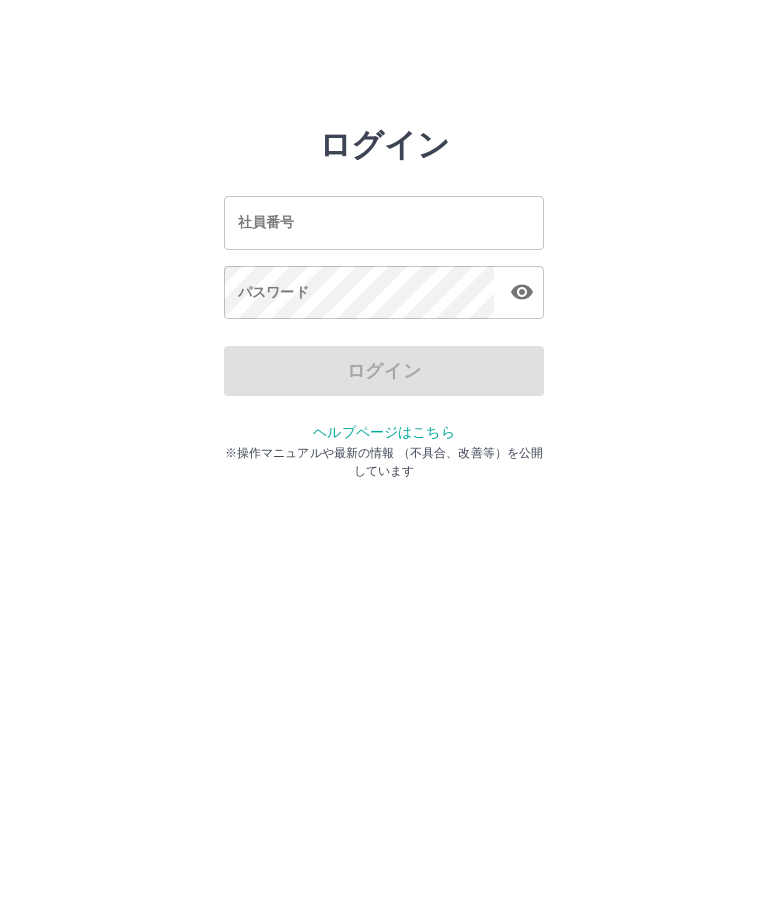scroll, scrollTop: 0, scrollLeft: 0, axis: both 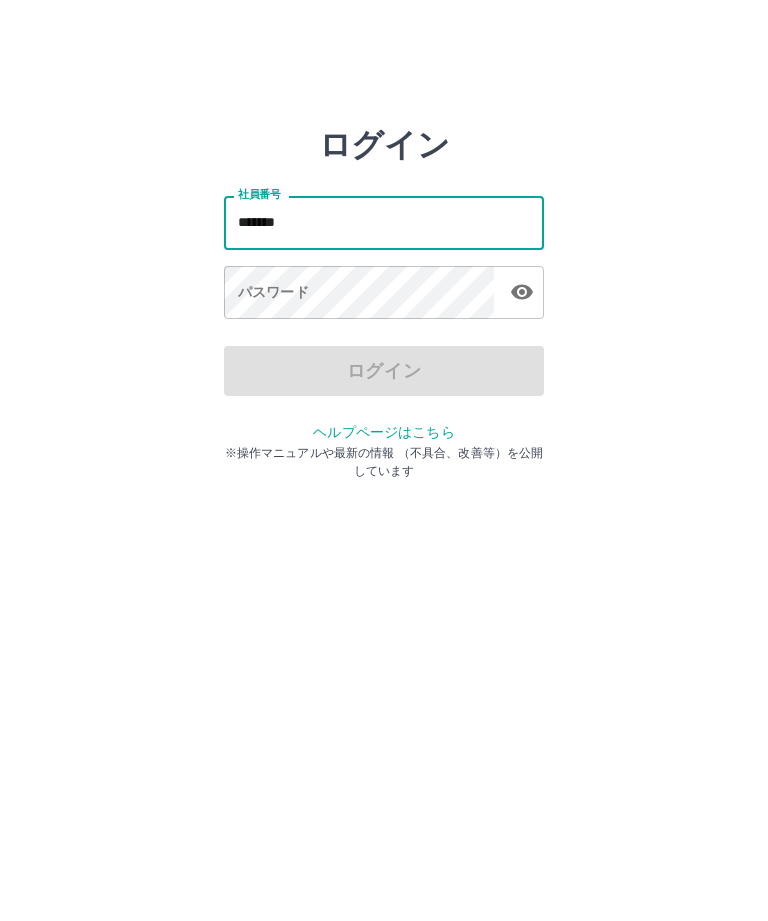 type on "*******" 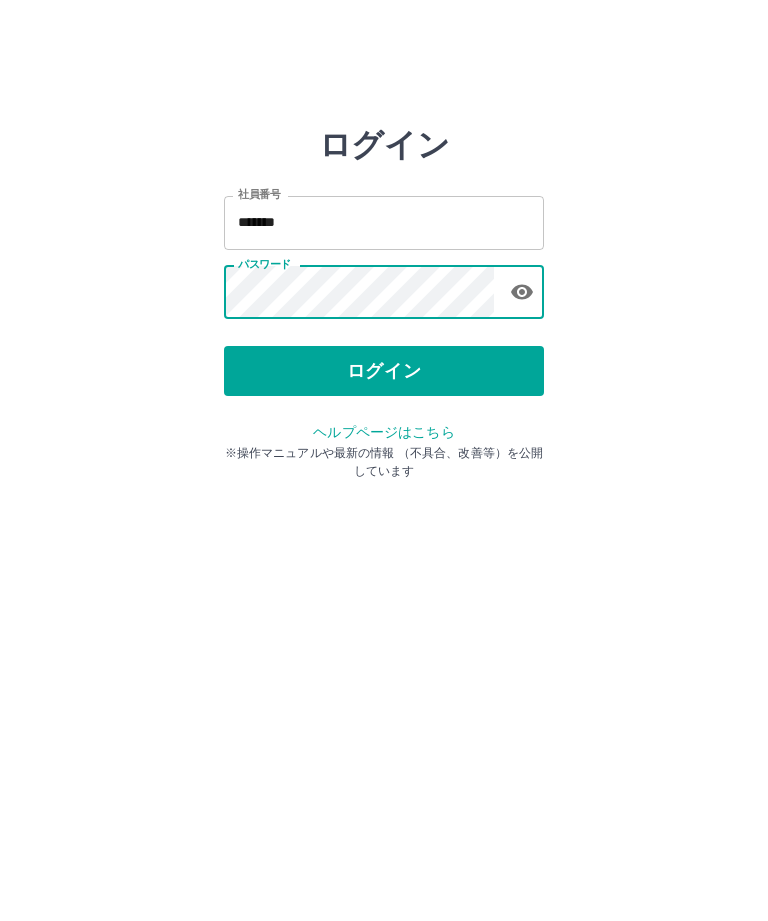 click on "ログイン" at bounding box center (384, 371) 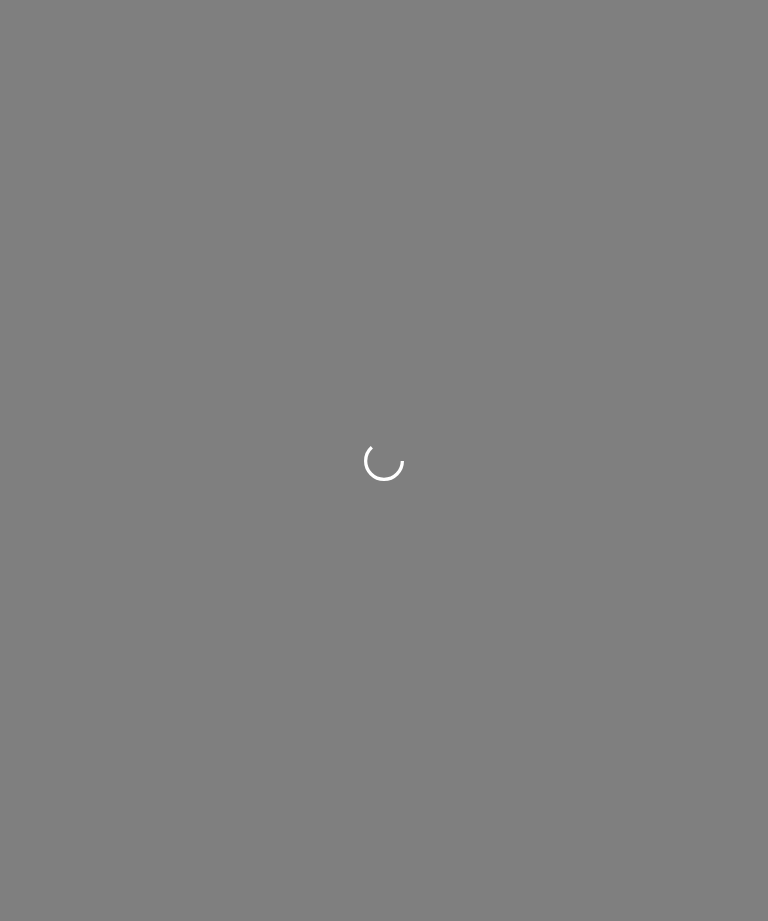 scroll, scrollTop: 0, scrollLeft: 0, axis: both 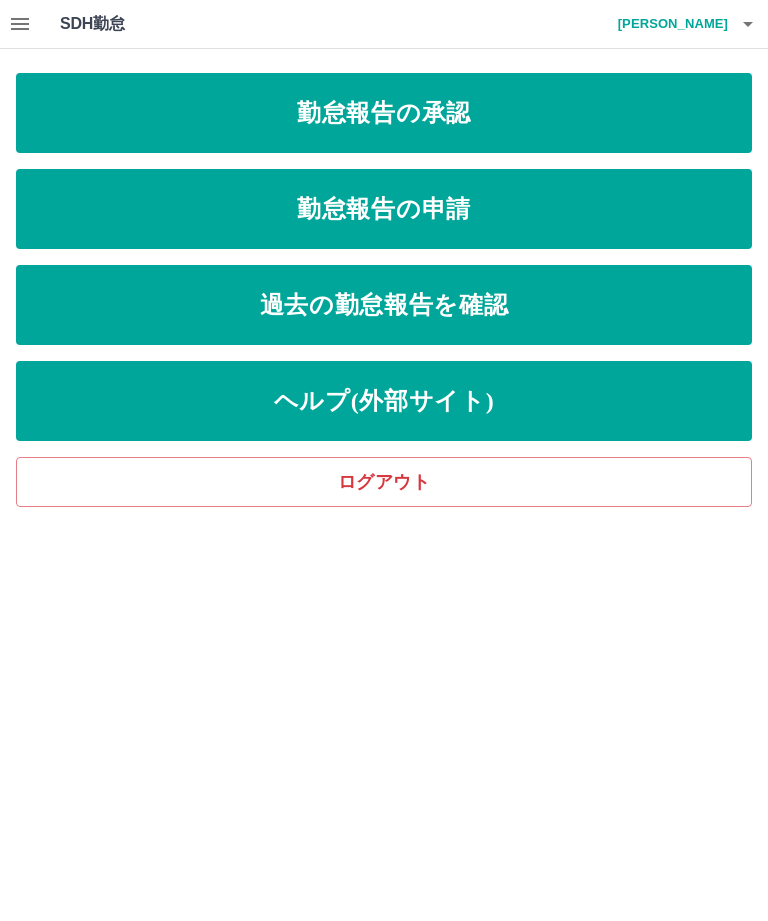 click on "勤怠報告の申請" at bounding box center [384, 209] 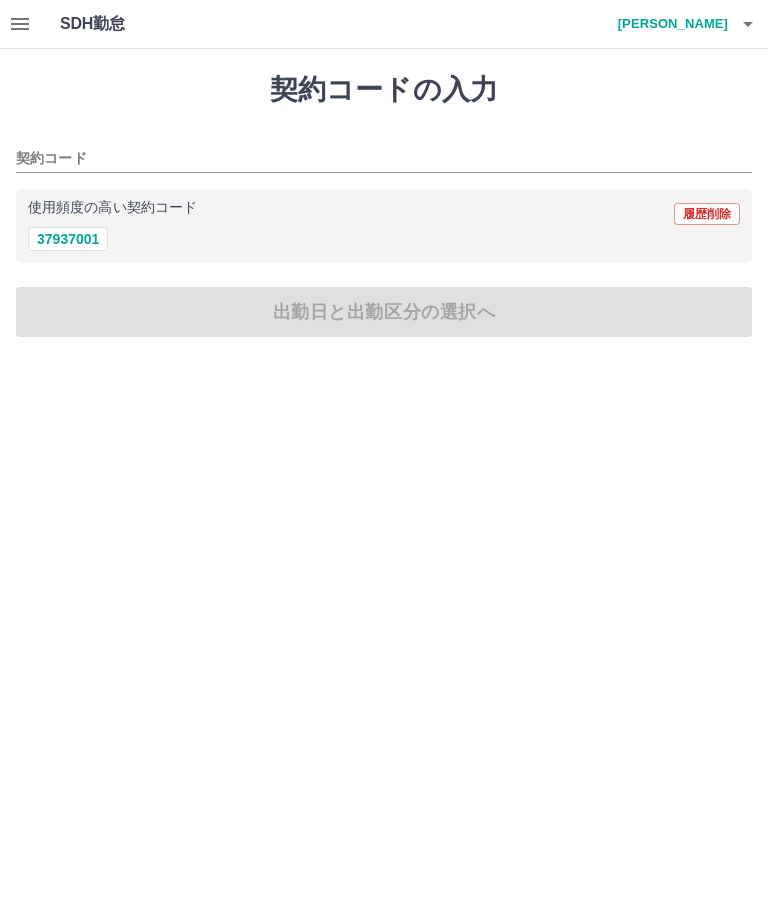 click on "37937001" at bounding box center [68, 239] 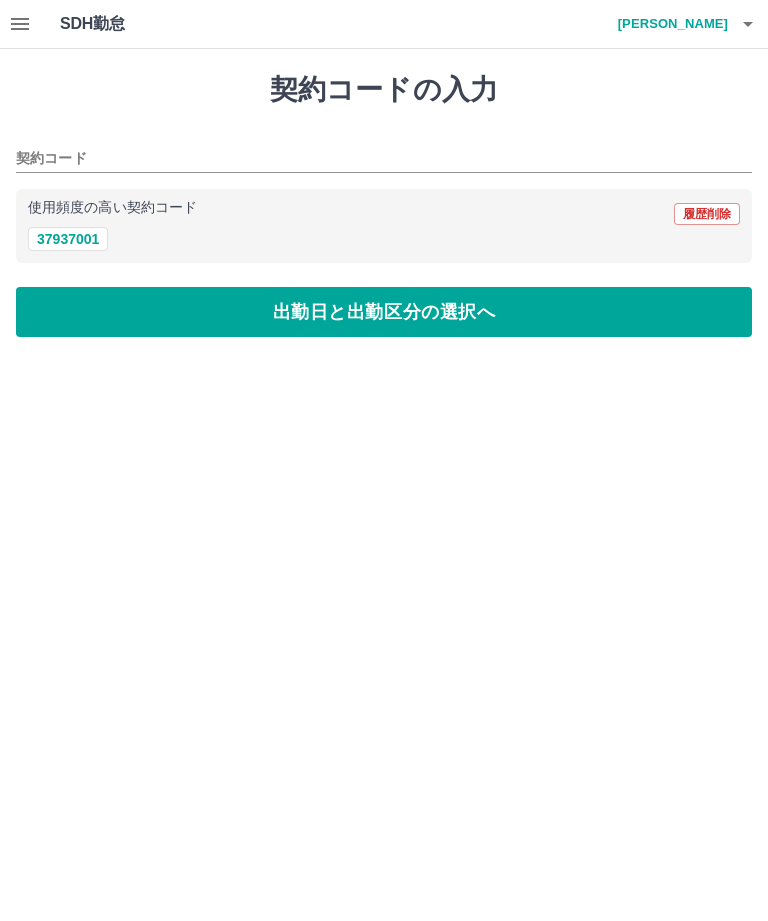 type on "********" 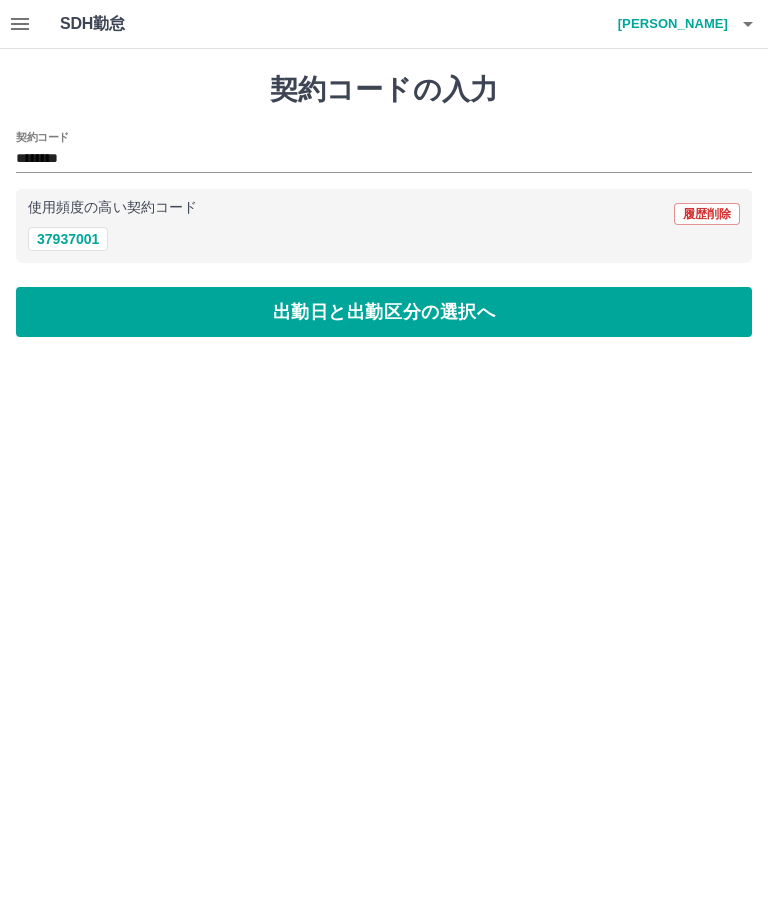 click on "出勤日と出勤区分の選択へ" at bounding box center [384, 312] 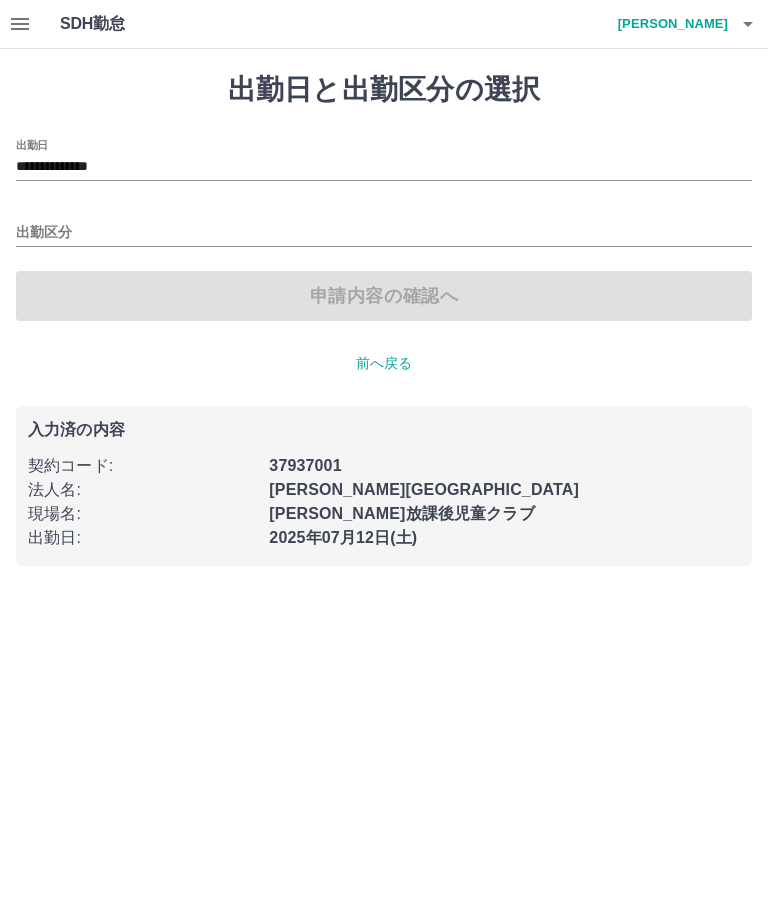 click on "**********" at bounding box center (384, 167) 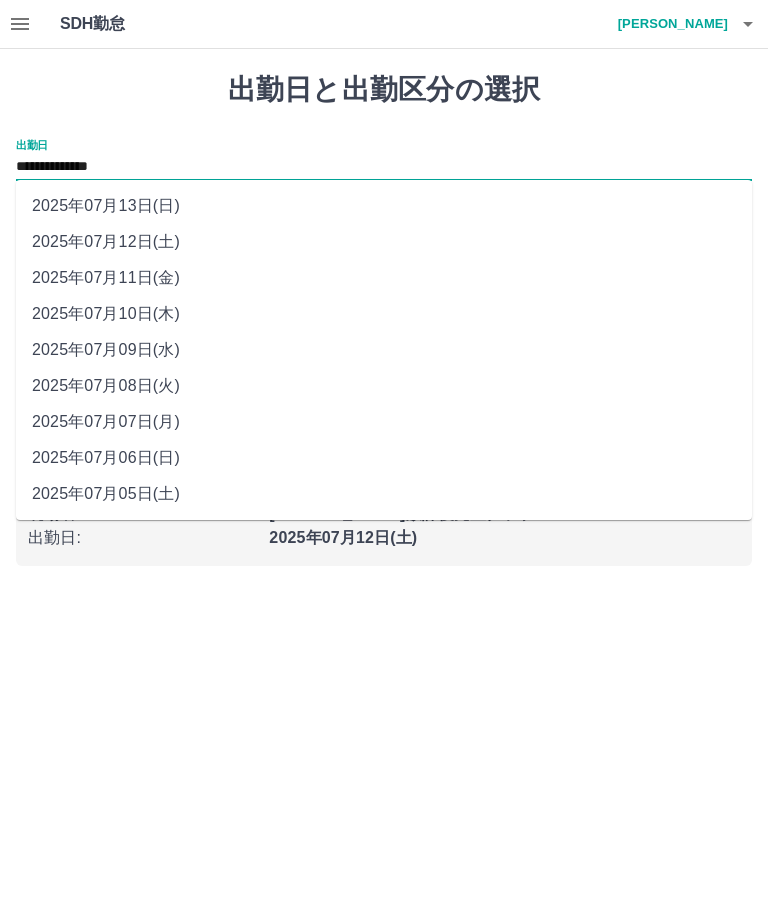 click on "2025年07月10日(木)" at bounding box center (384, 314) 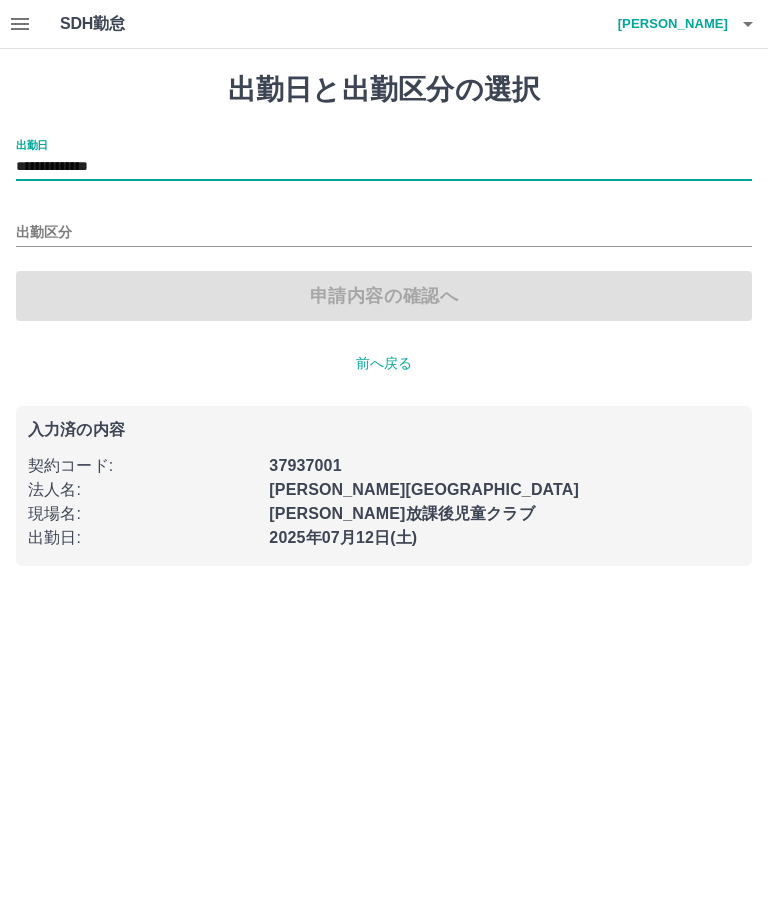type on "**********" 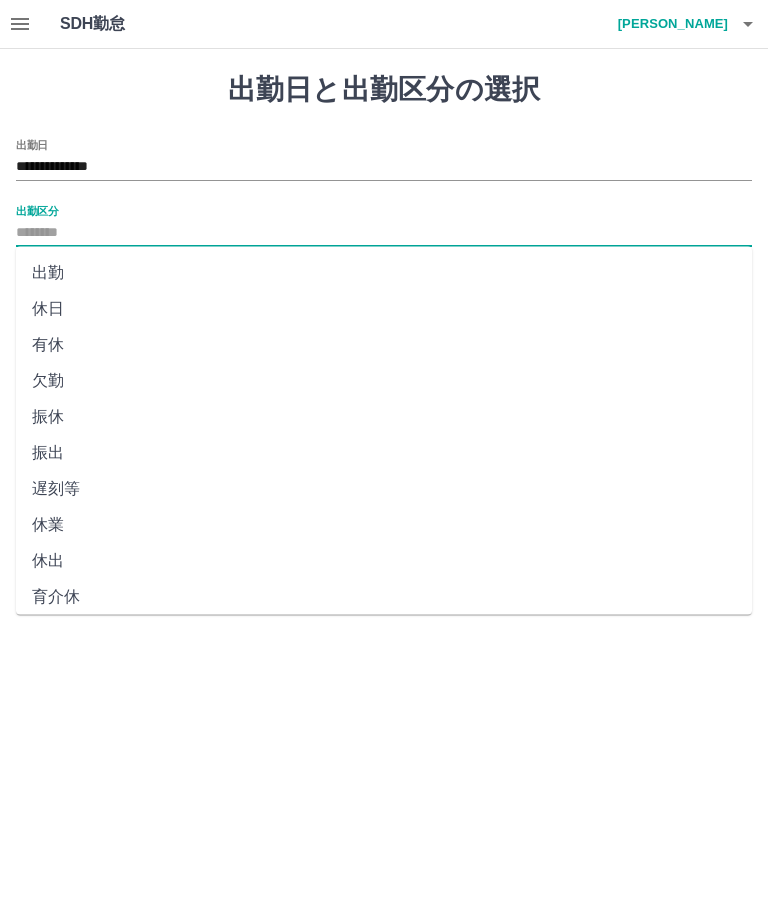 click on "出勤" at bounding box center (384, 273) 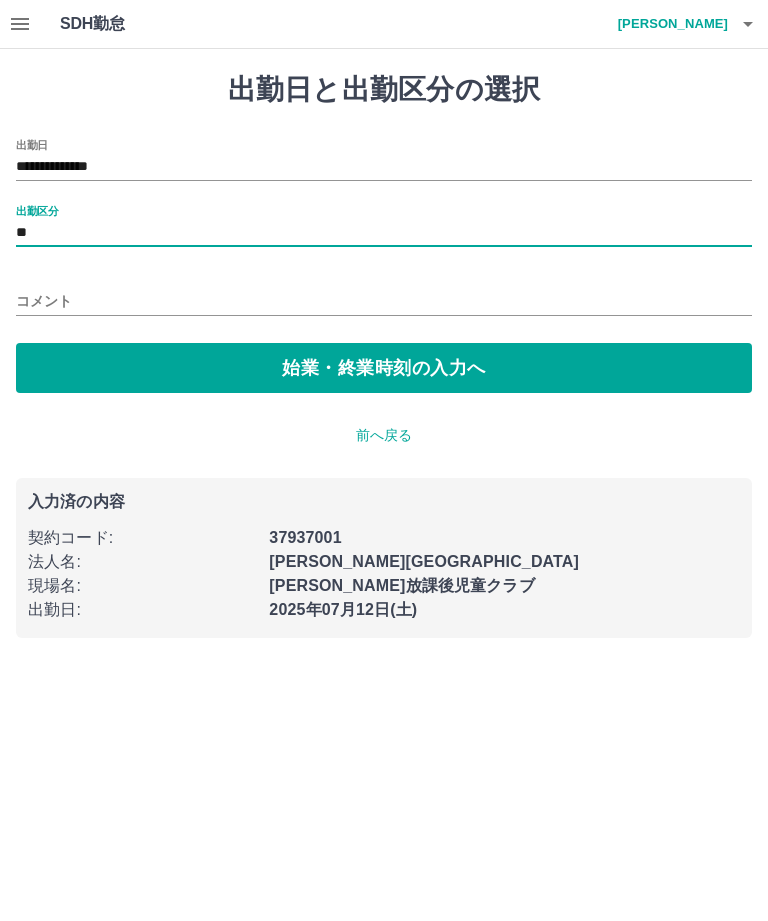 click on "コメント" at bounding box center (384, 301) 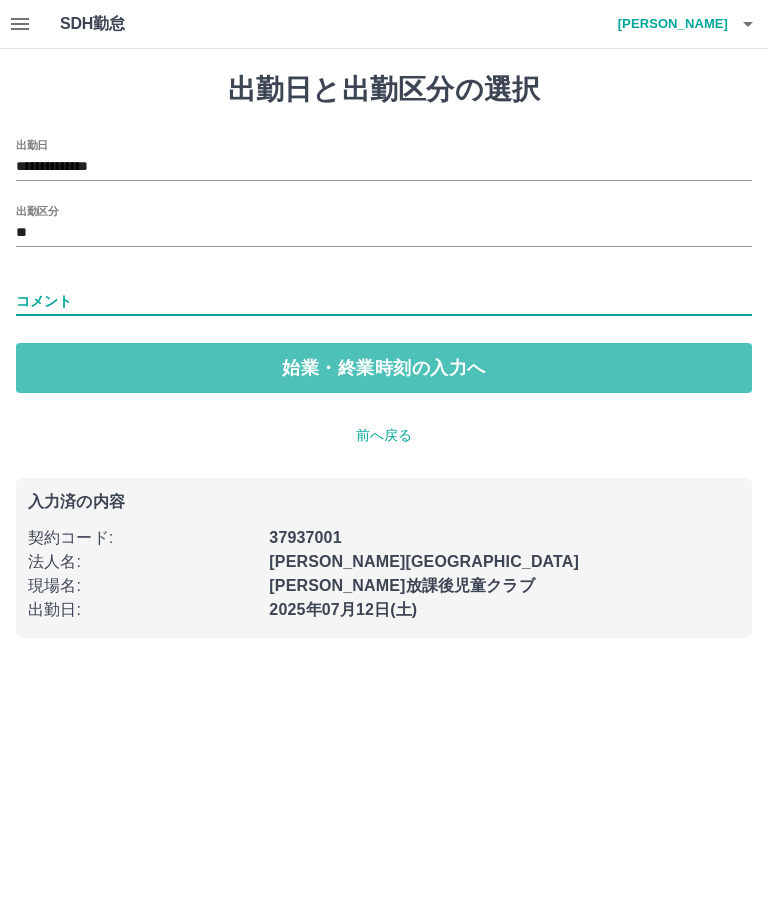 click on "始業・終業時刻の入力へ" at bounding box center [384, 368] 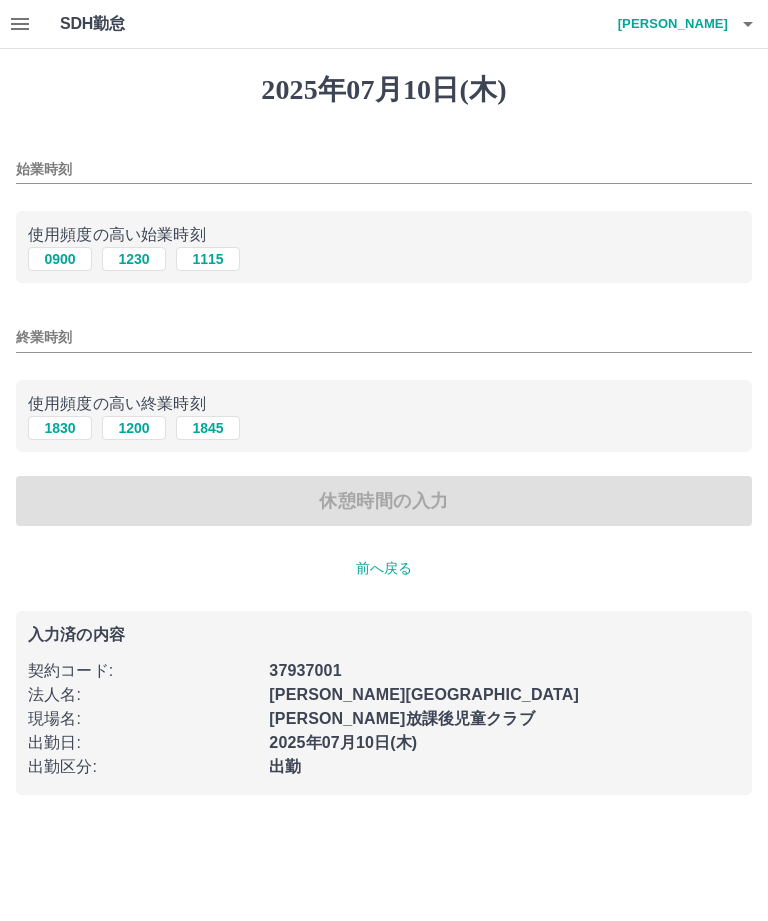 click on "1230" at bounding box center (134, 259) 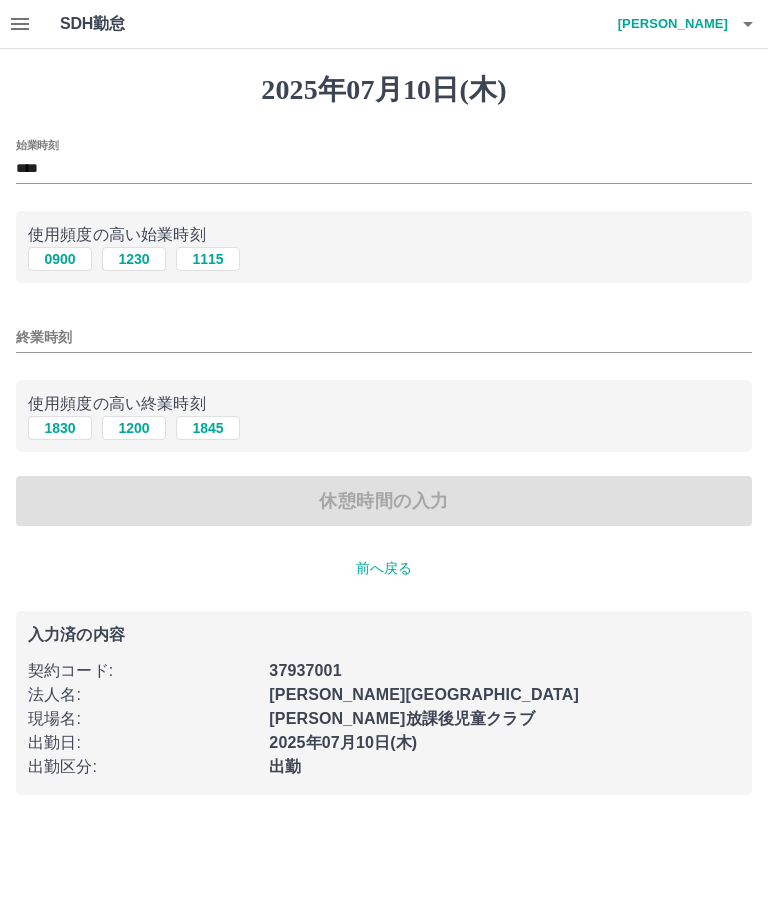 click on "1830" at bounding box center [60, 428] 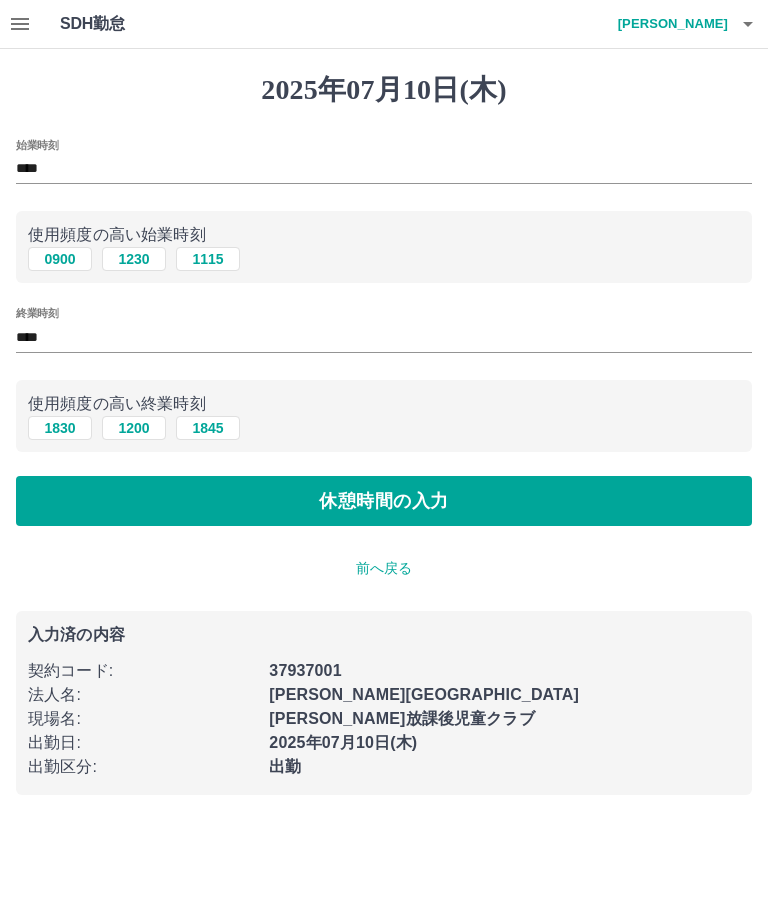 click on "休憩時間の入力" at bounding box center (384, 501) 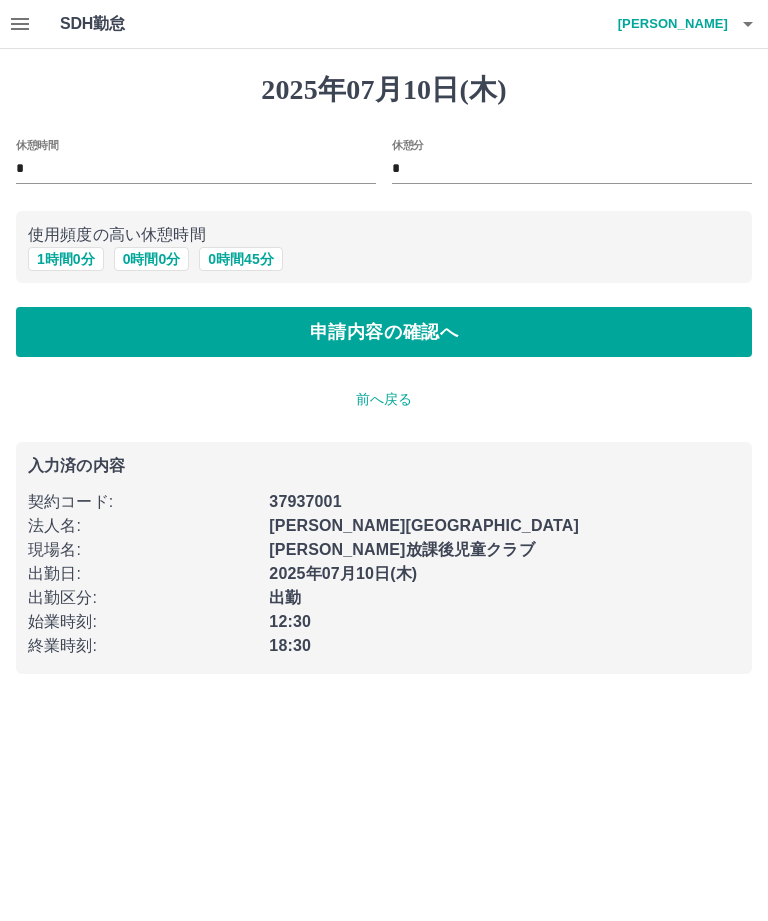 click on "申請内容の確認へ" at bounding box center (384, 332) 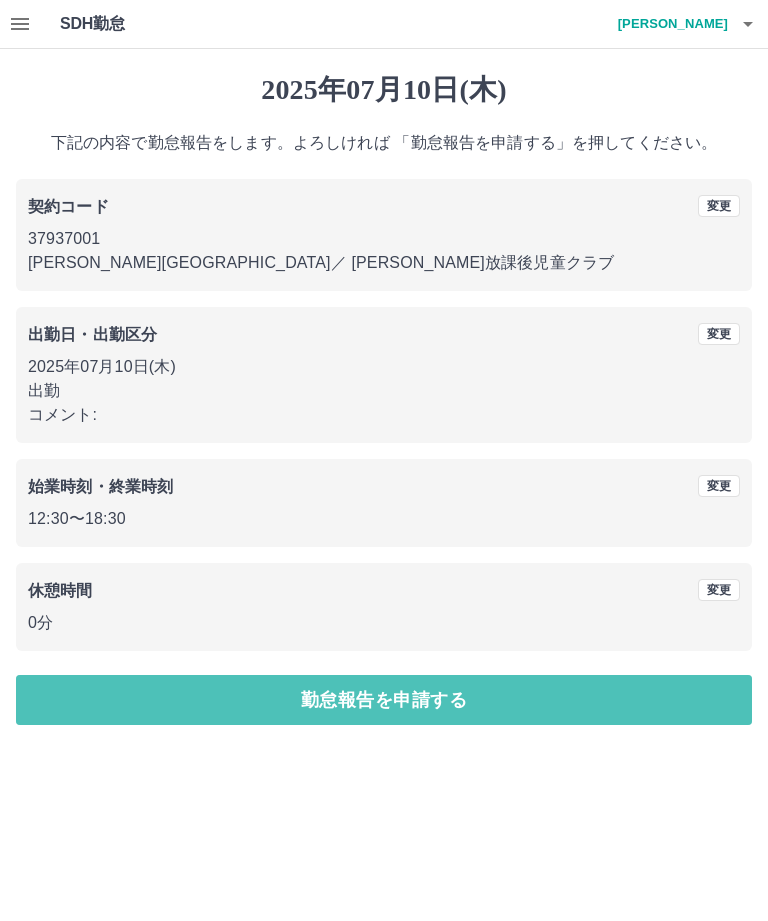 click on "勤怠報告を申請する" at bounding box center [384, 700] 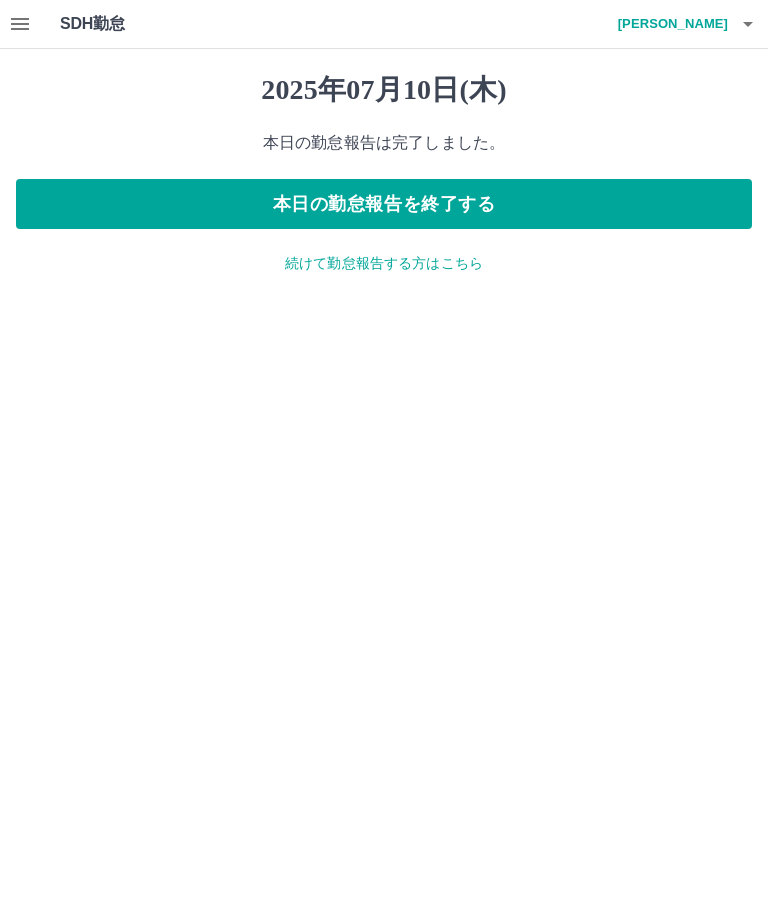 click on "続けて勤怠報告する方はこちら" at bounding box center (384, 263) 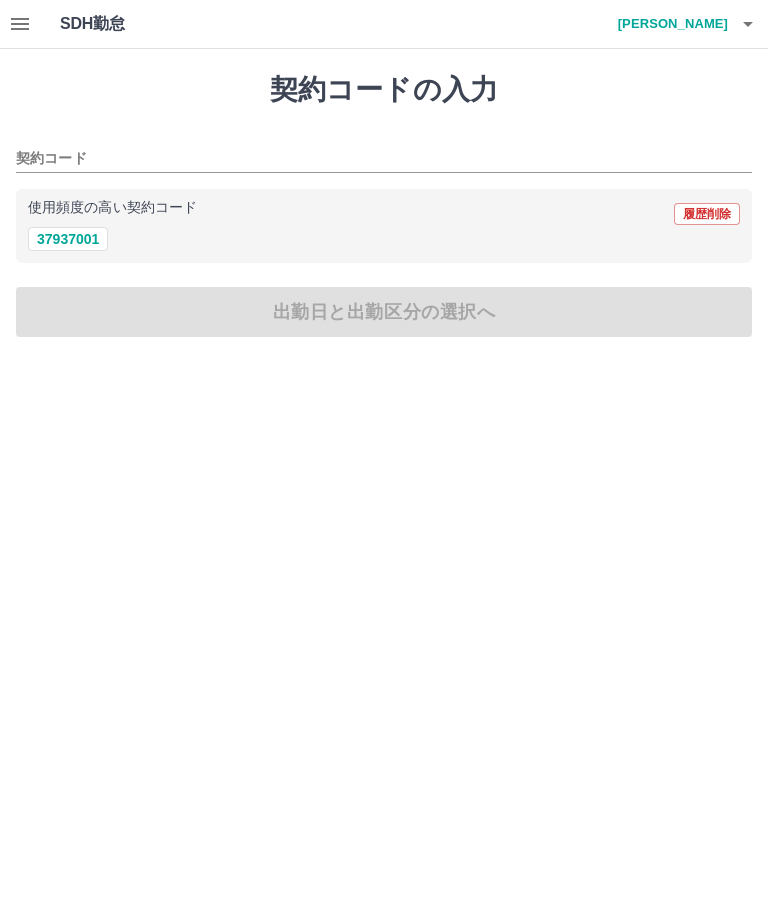 click on "37937001" at bounding box center (68, 239) 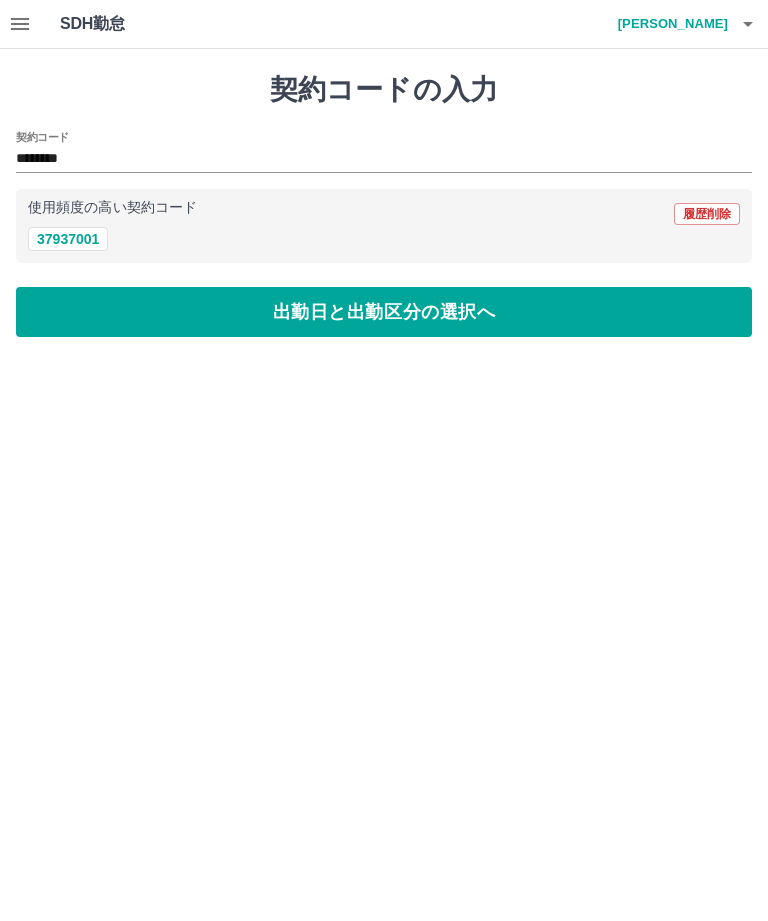 click on "出勤日と出勤区分の選択へ" at bounding box center [384, 312] 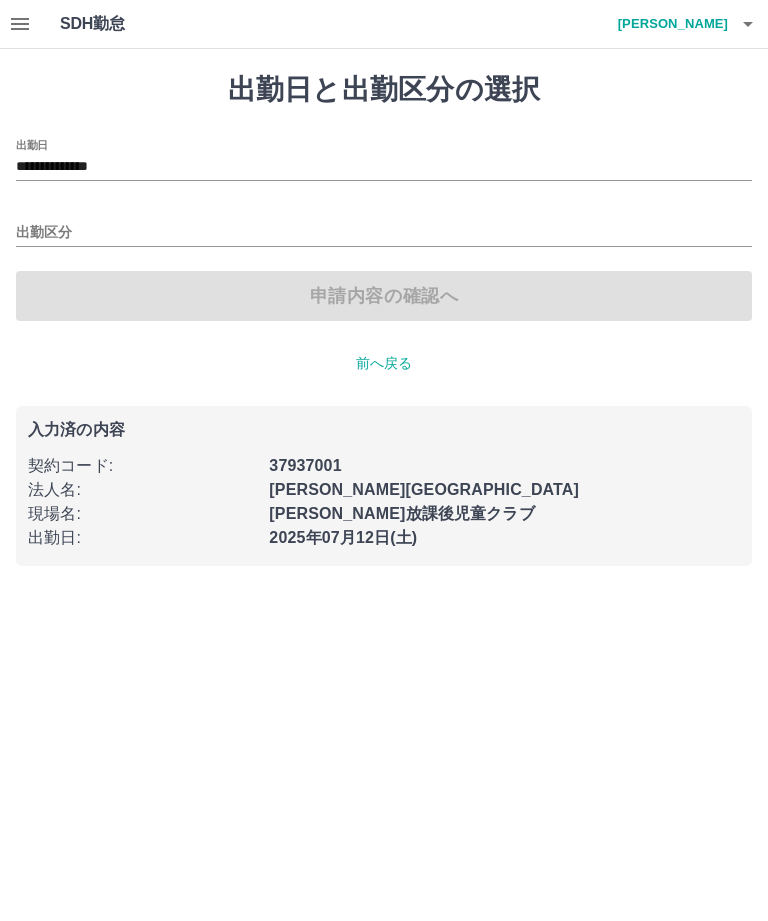click on "**********" at bounding box center [384, 167] 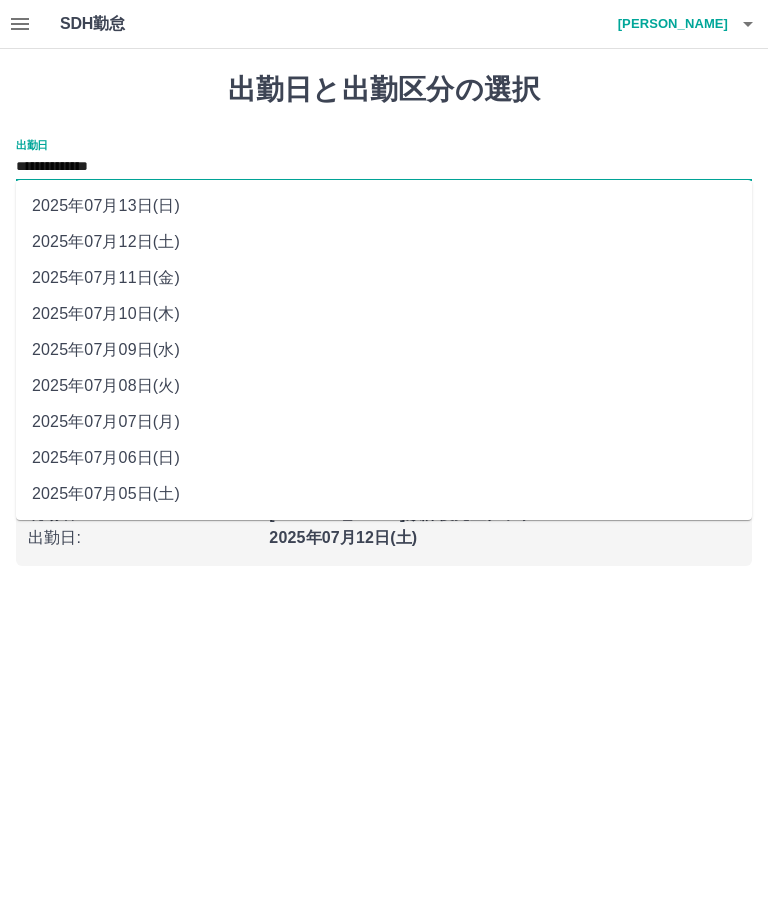 click on "2025年07月11日(金)" at bounding box center (384, 278) 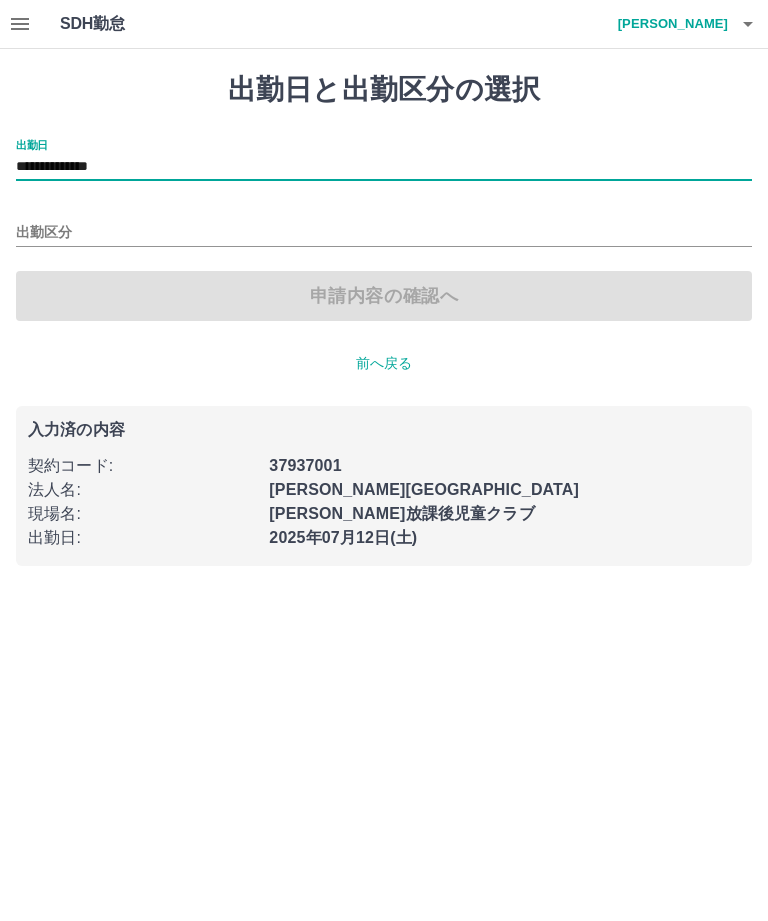 click on "出勤区分" at bounding box center (384, 233) 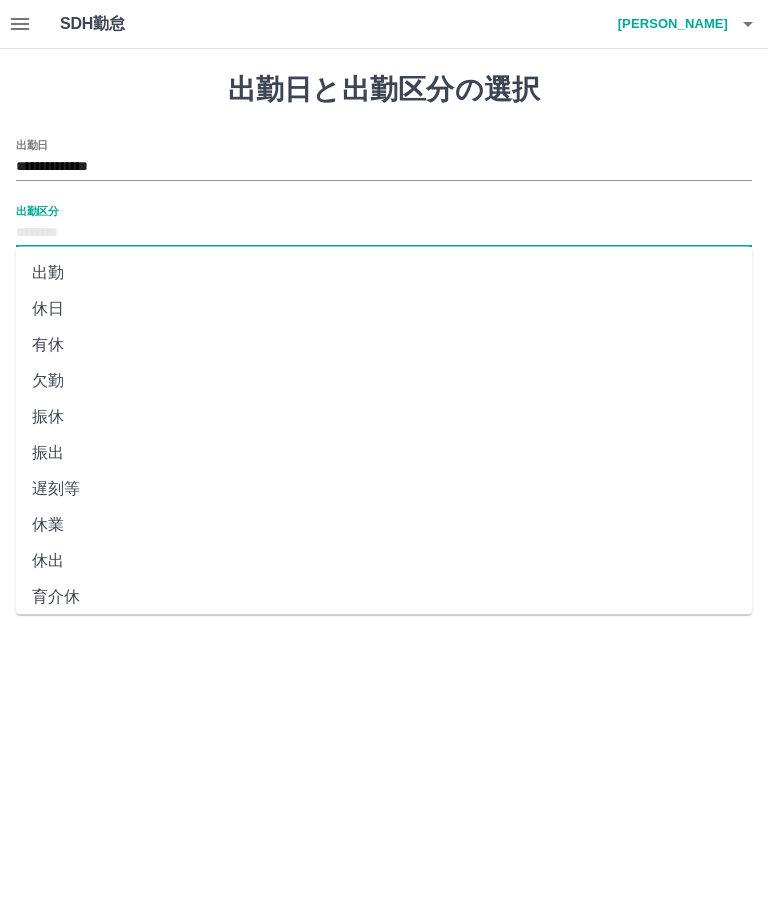 click on "出勤" at bounding box center (384, 273) 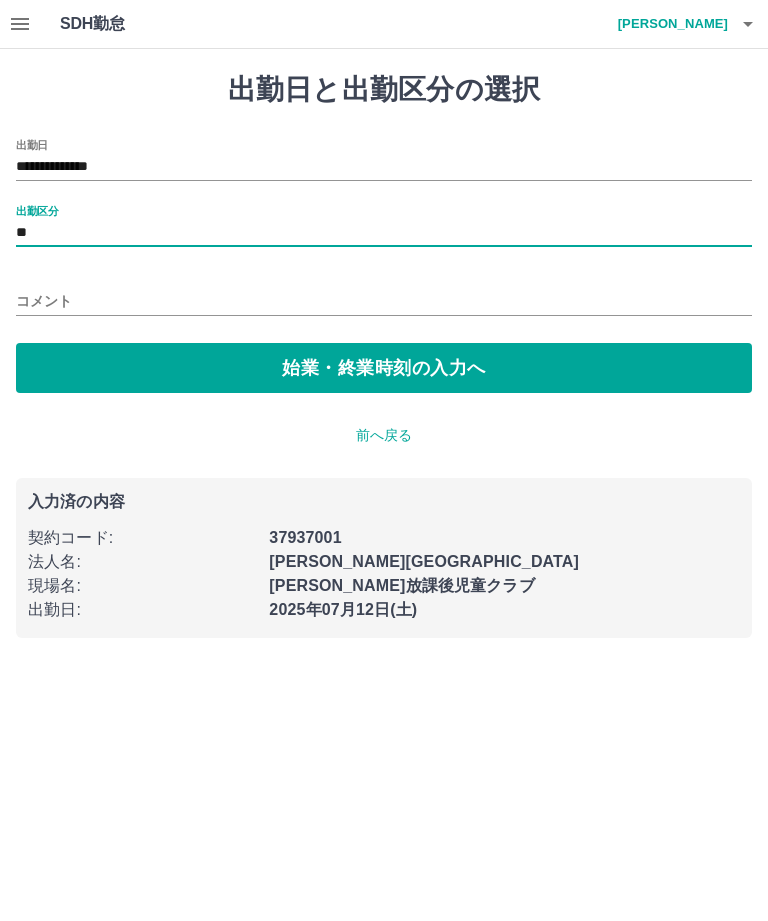 type on "**" 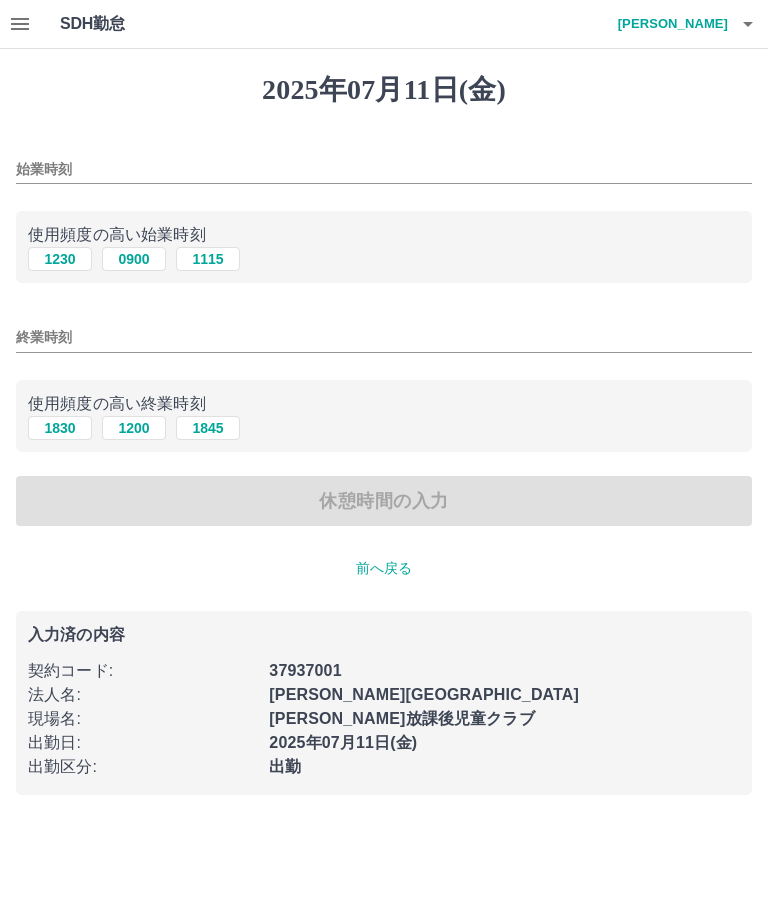click on "0900" at bounding box center (134, 259) 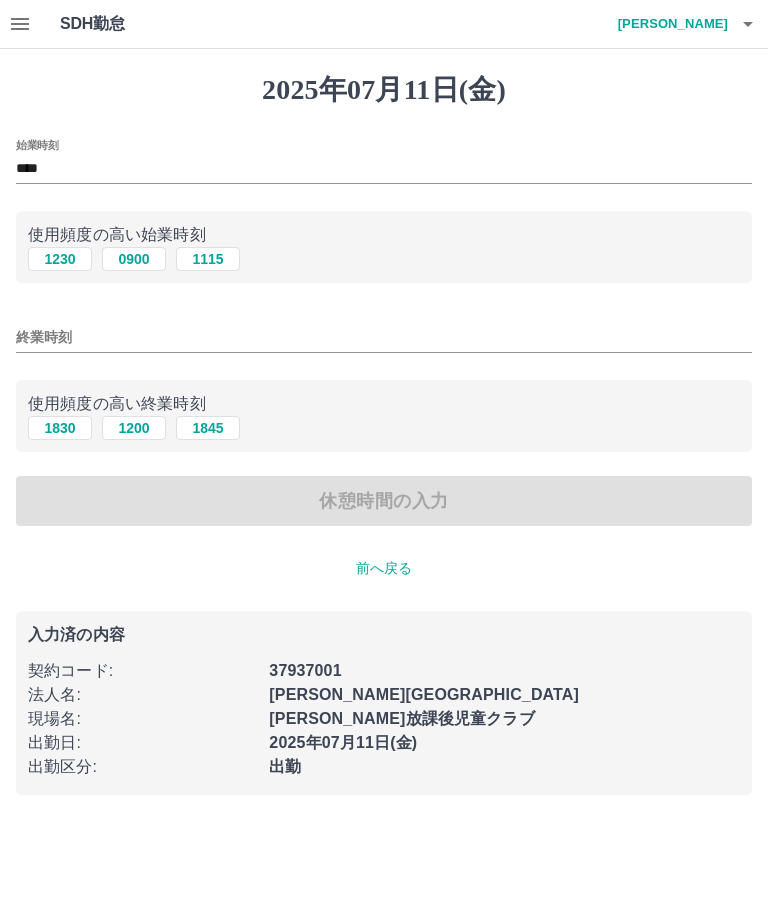 click on "1830" at bounding box center (60, 428) 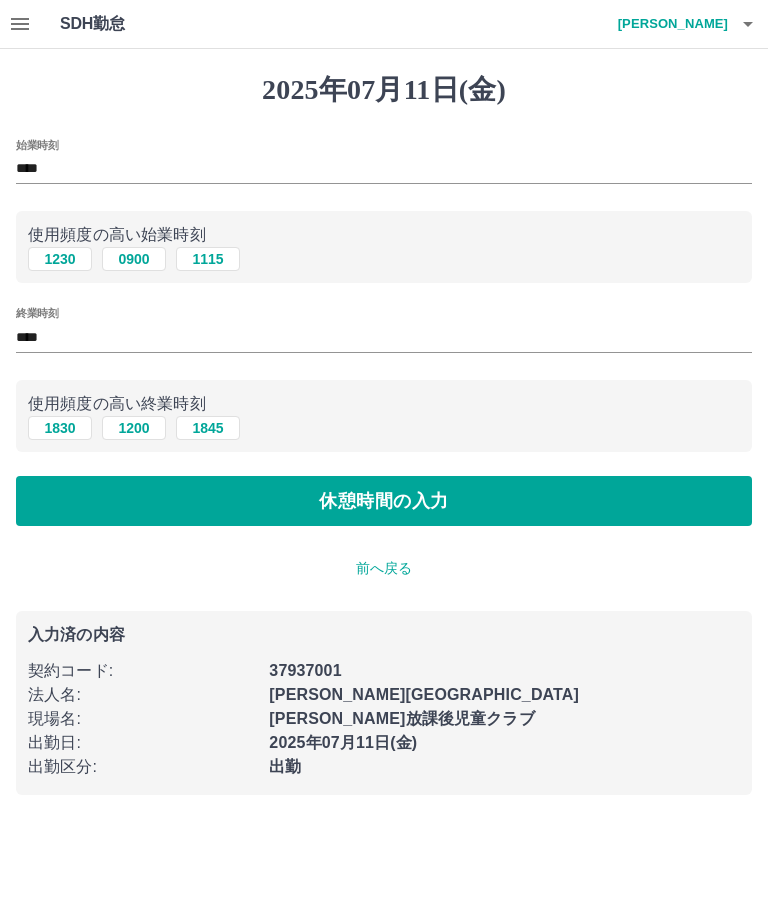 click on "休憩時間の入力" at bounding box center [384, 501] 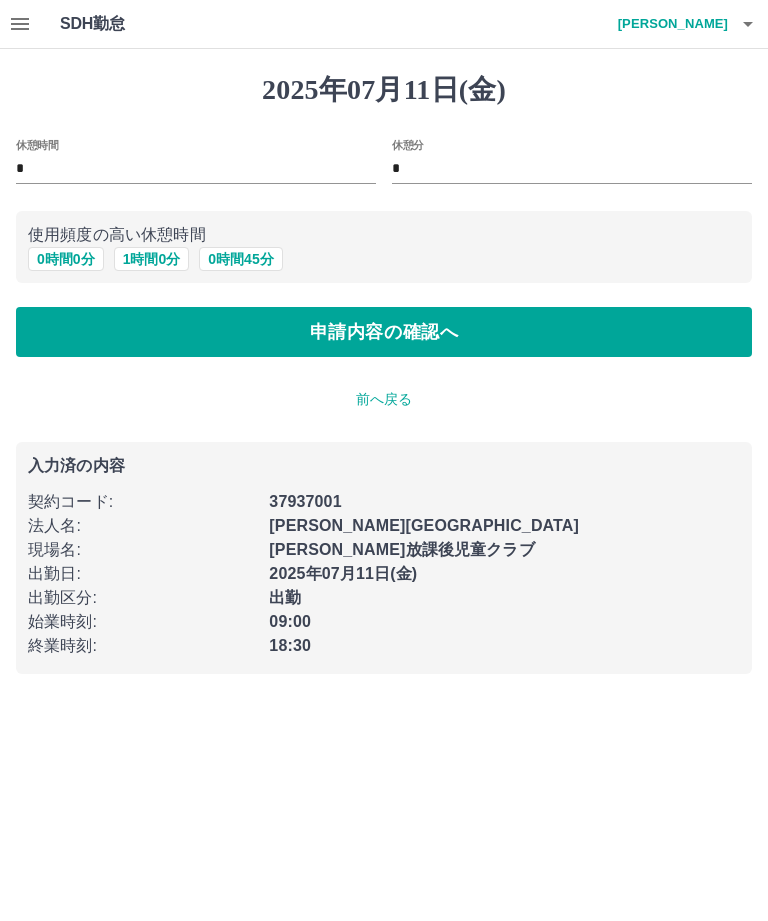click on "1 時間 0 分" at bounding box center [152, 259] 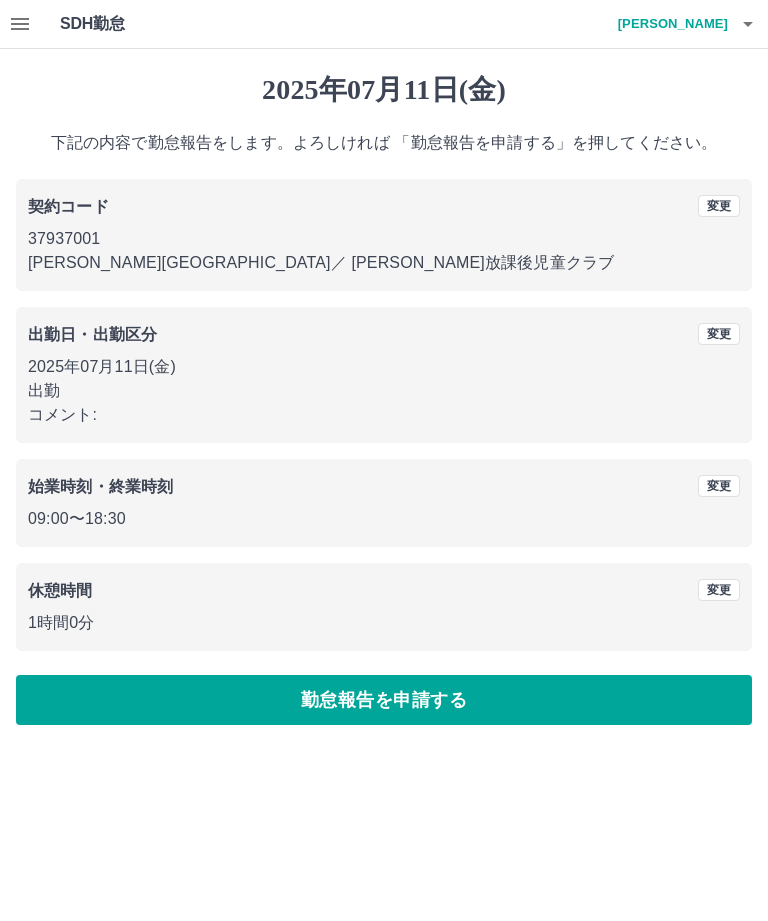 click on "勤怠報告を申請する" at bounding box center (384, 700) 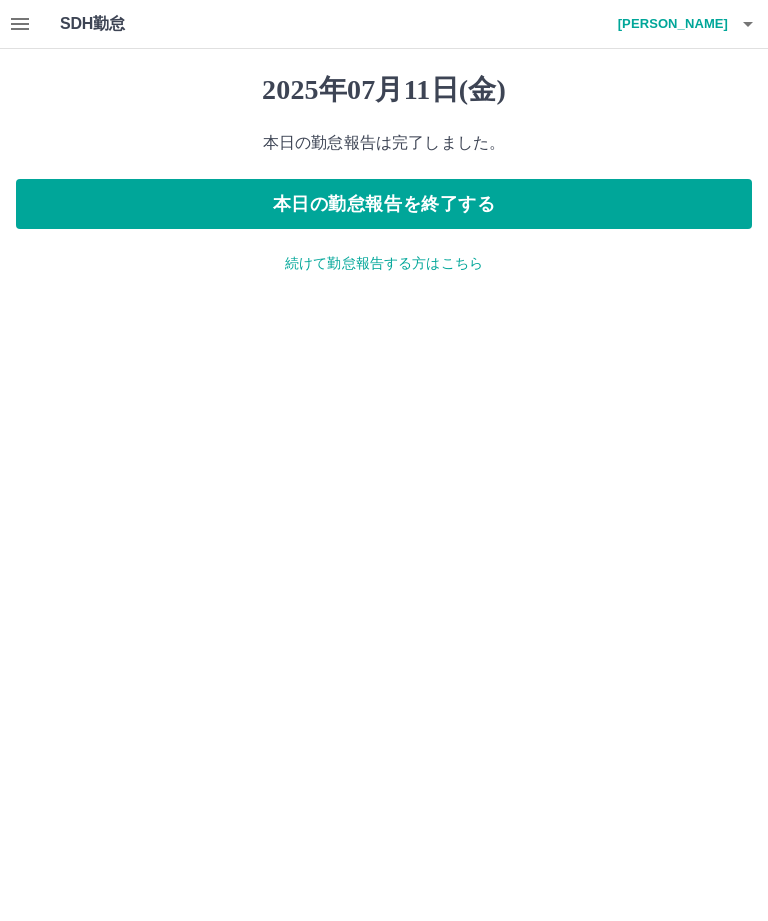 click on "続けて勤怠報告する方はこちら" at bounding box center [384, 263] 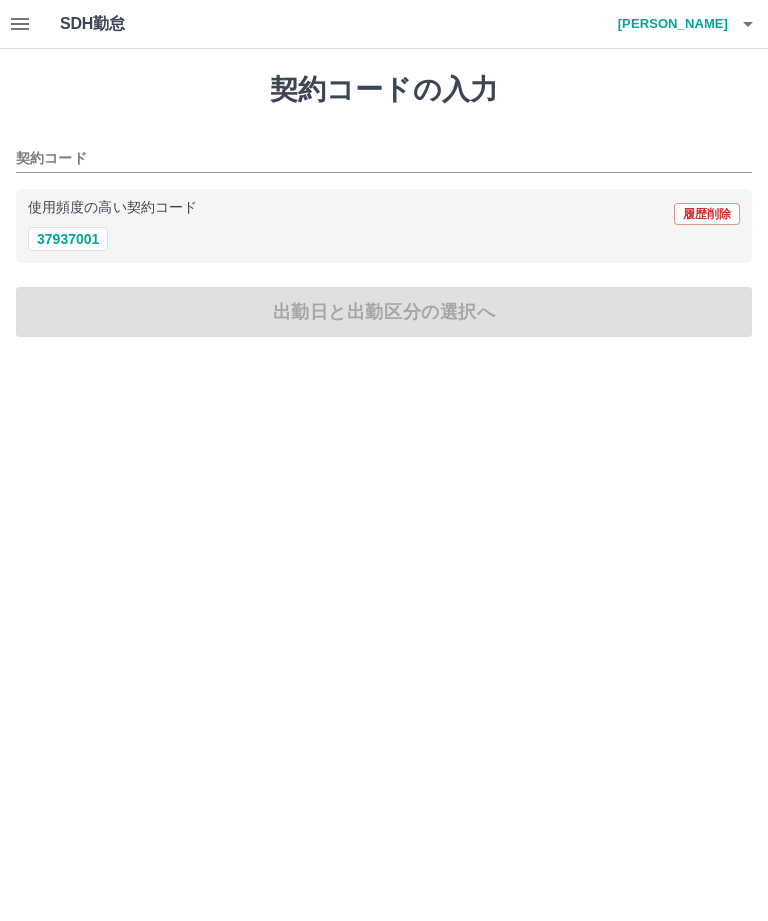 click 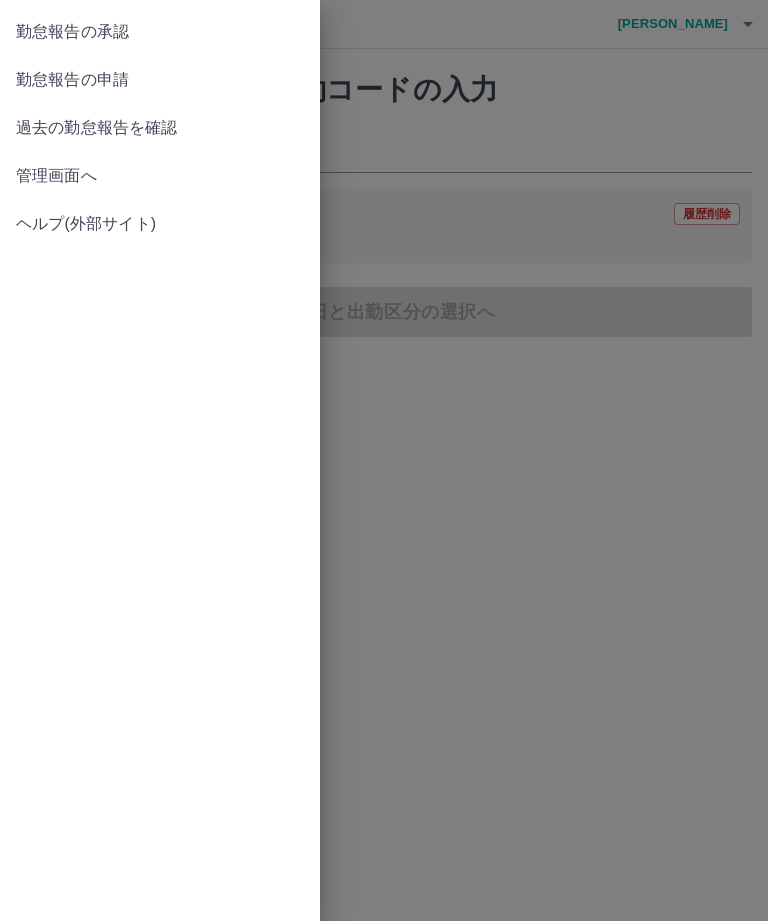 click on "勤怠報告の承認" at bounding box center (160, 32) 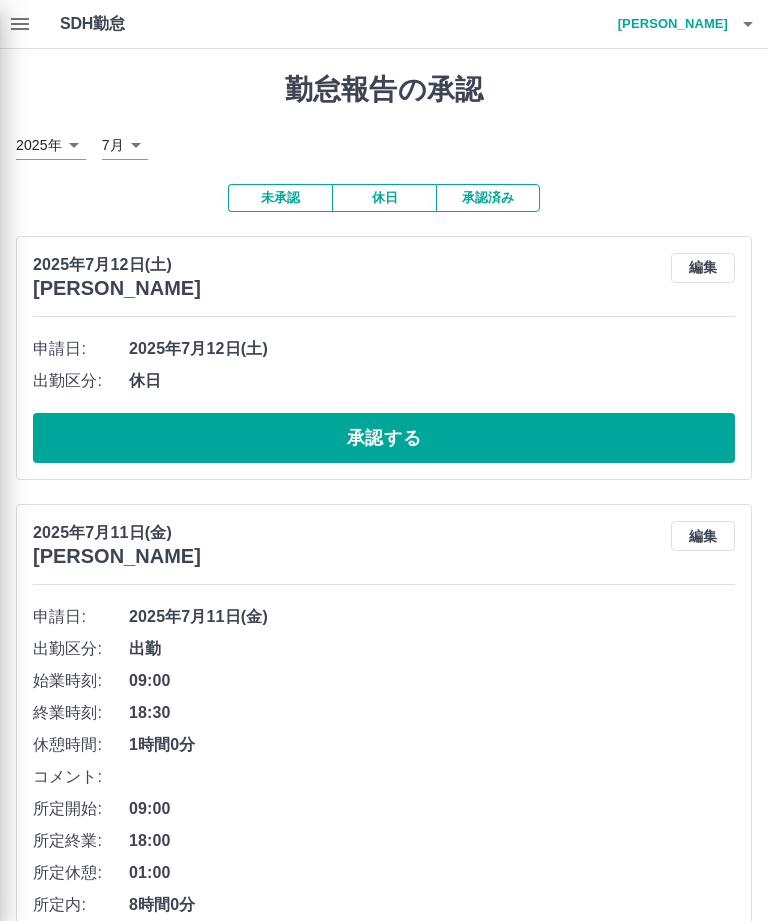 click at bounding box center (384, 460) 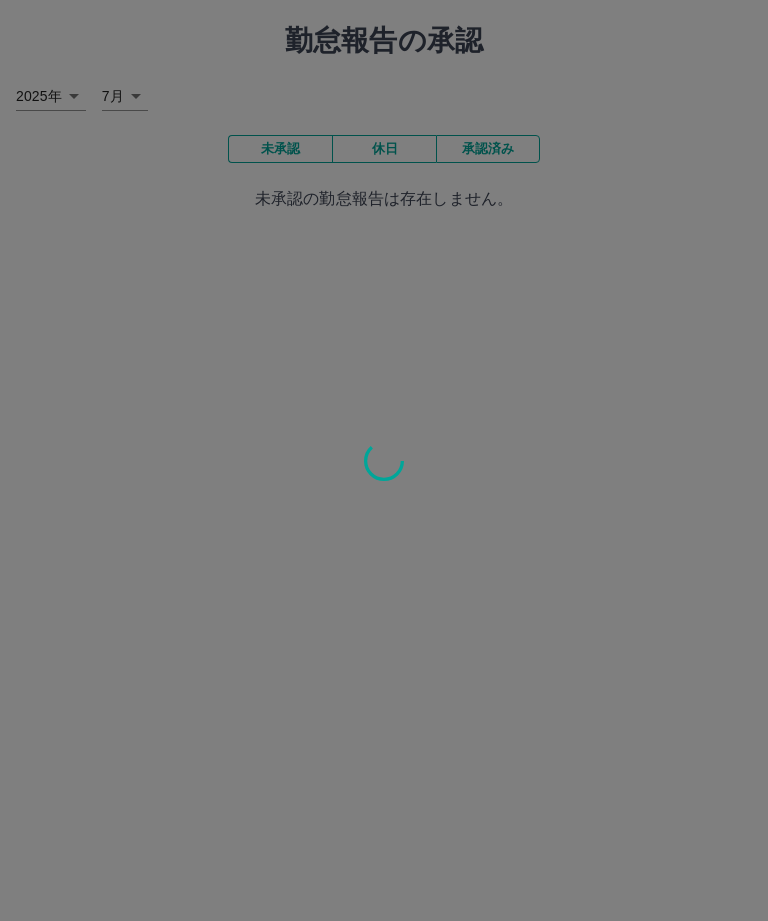 scroll, scrollTop: 0, scrollLeft: 0, axis: both 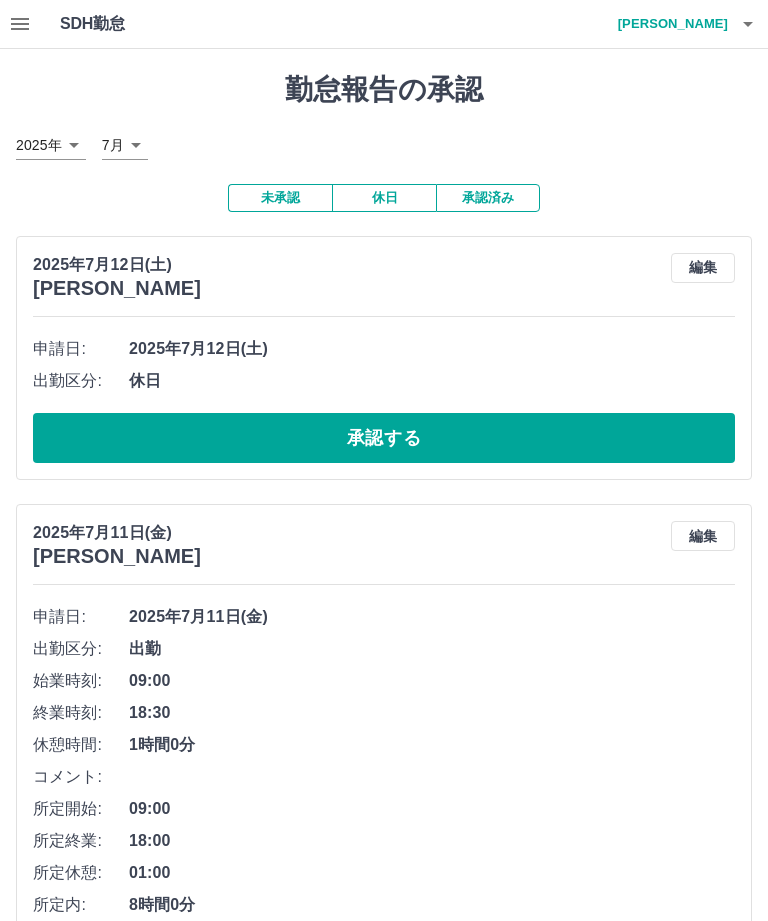 click on "承認する" at bounding box center [384, 438] 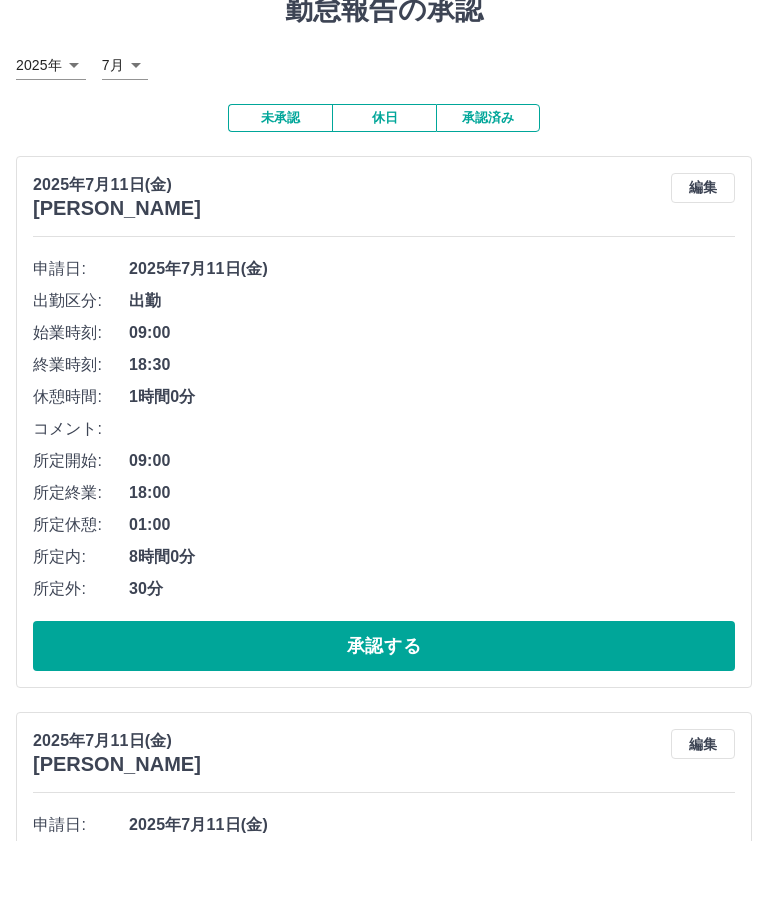 scroll, scrollTop: 81, scrollLeft: 0, axis: vertical 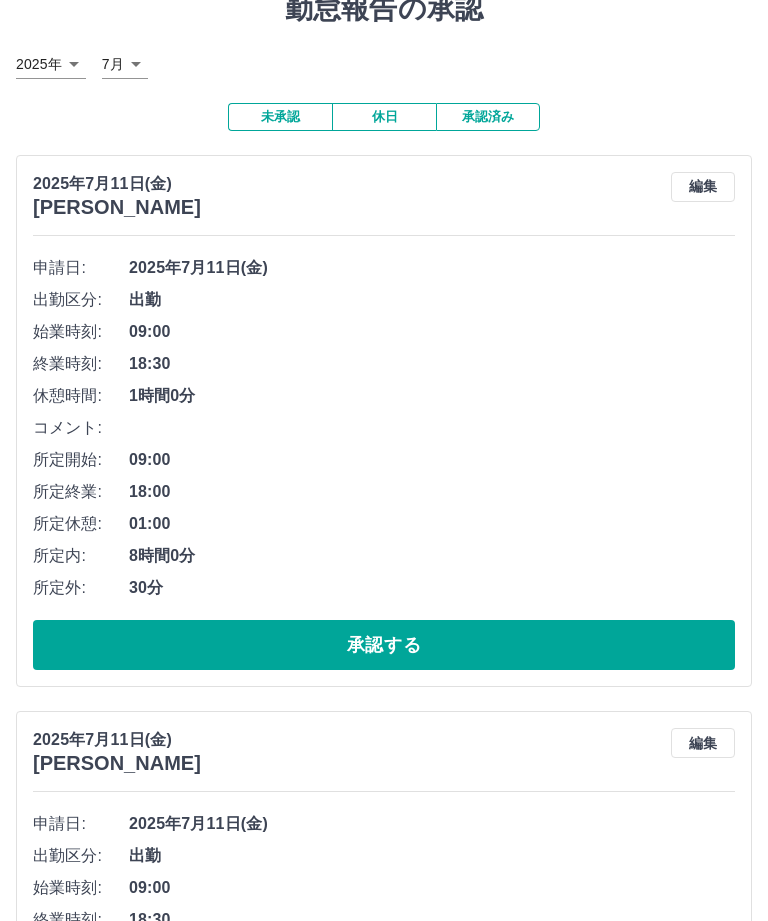 click on "承認する" at bounding box center (384, 645) 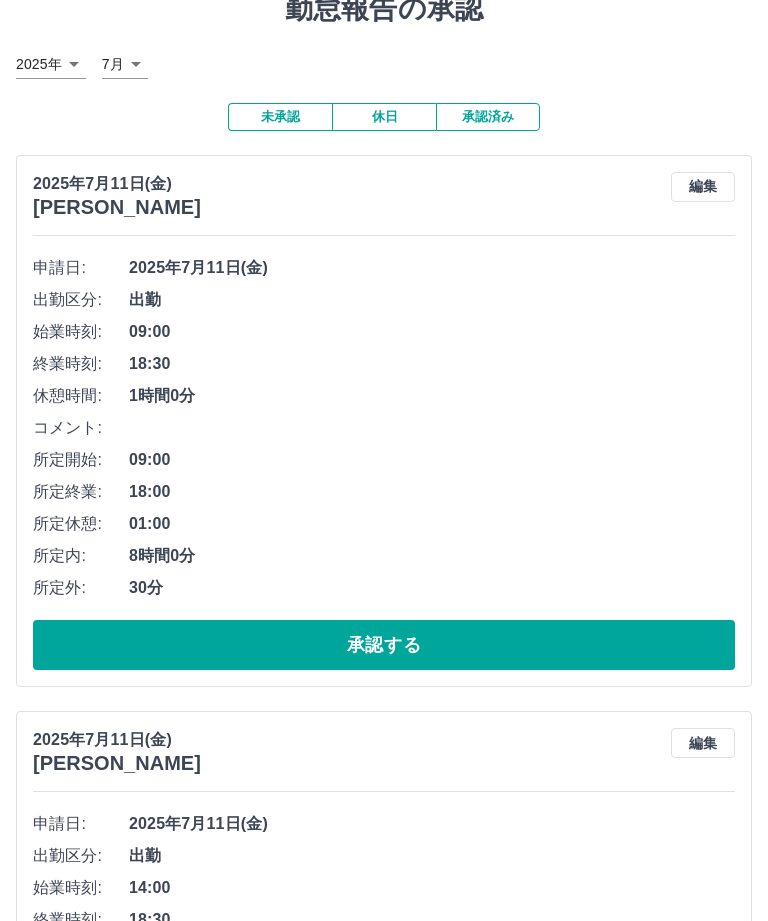 click on "承認する" at bounding box center (384, 645) 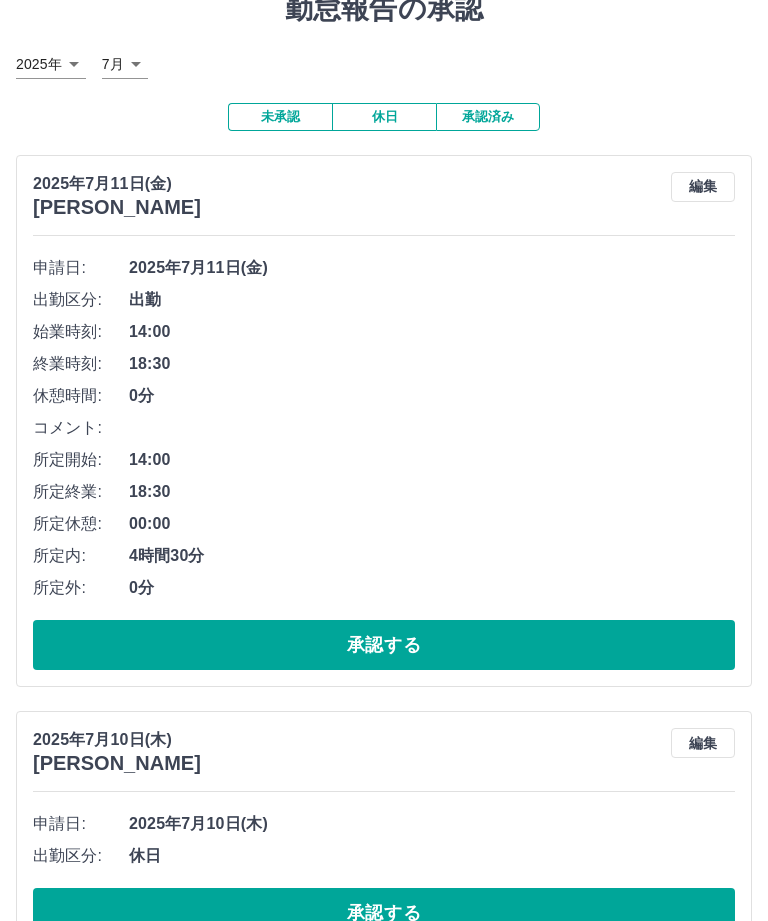 click on "承認する" at bounding box center [384, 645] 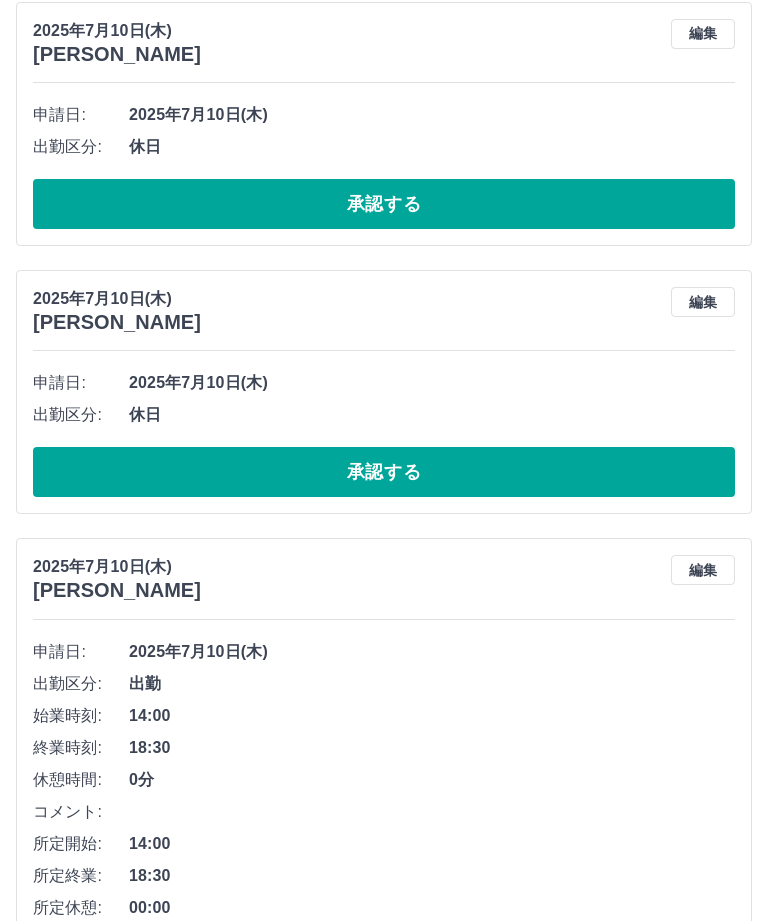 scroll, scrollTop: 248, scrollLeft: 0, axis: vertical 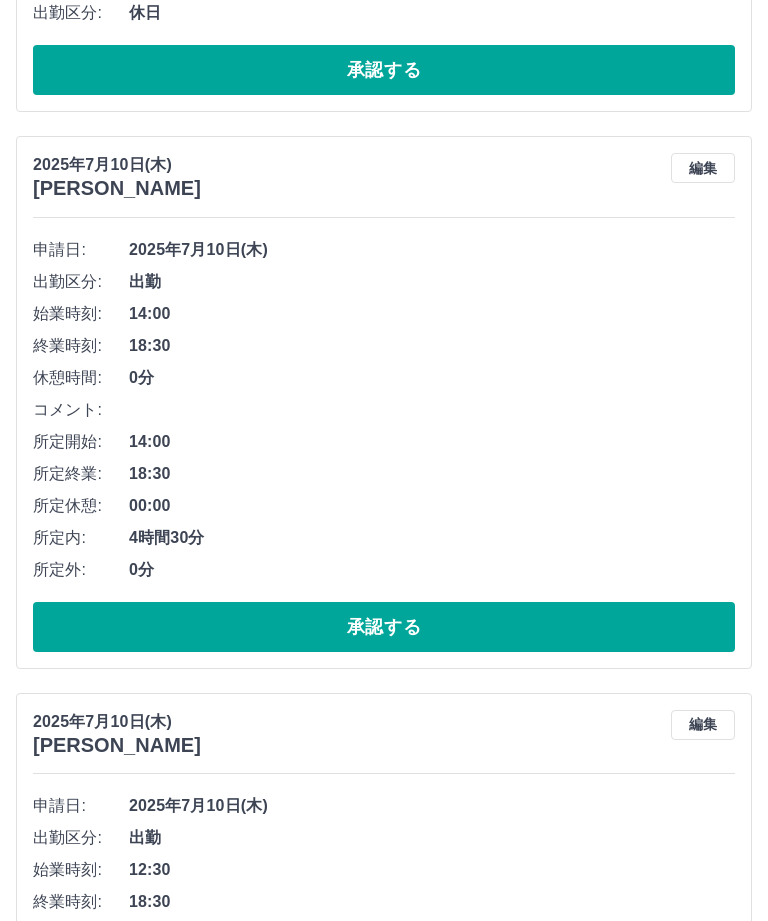 click on "承認する" at bounding box center [384, 628] 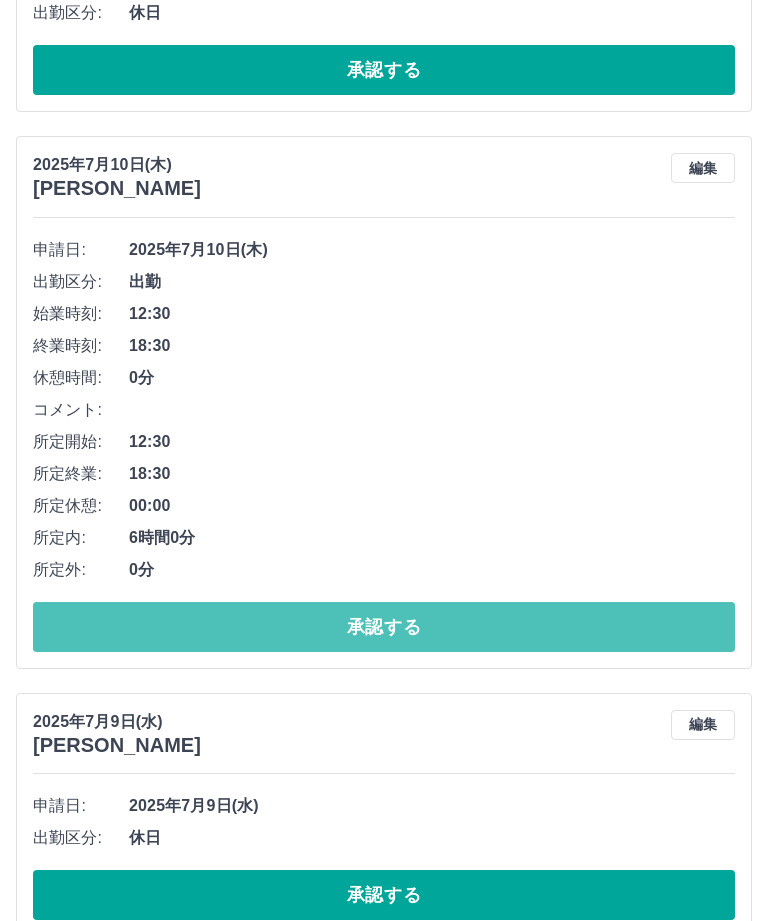 click on "承認する" at bounding box center (384, 627) 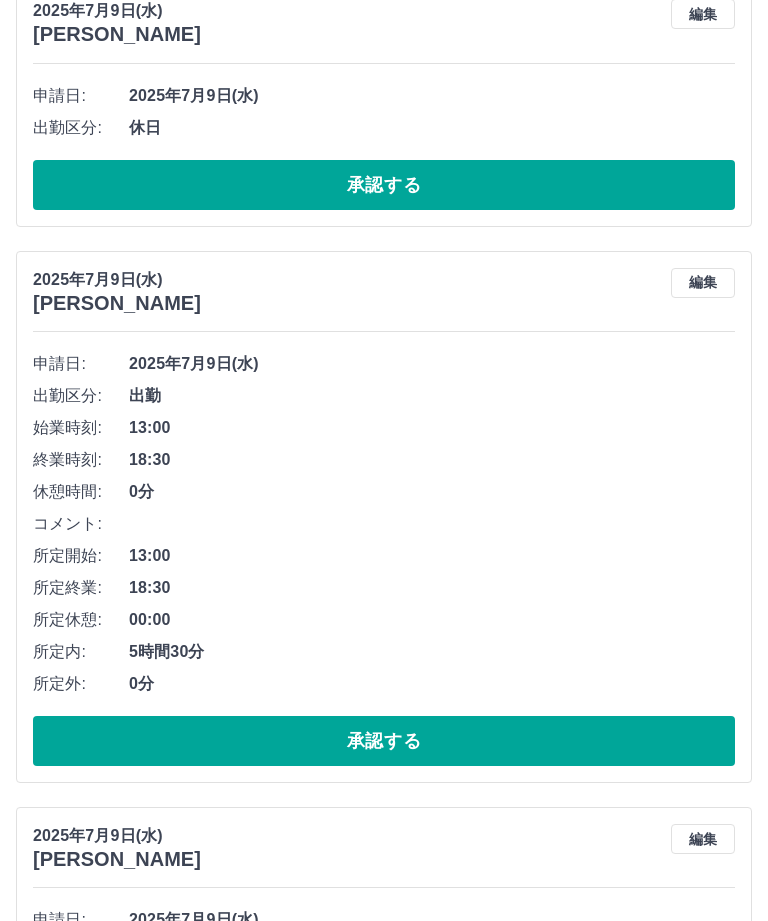 scroll, scrollTop: 790, scrollLeft: 0, axis: vertical 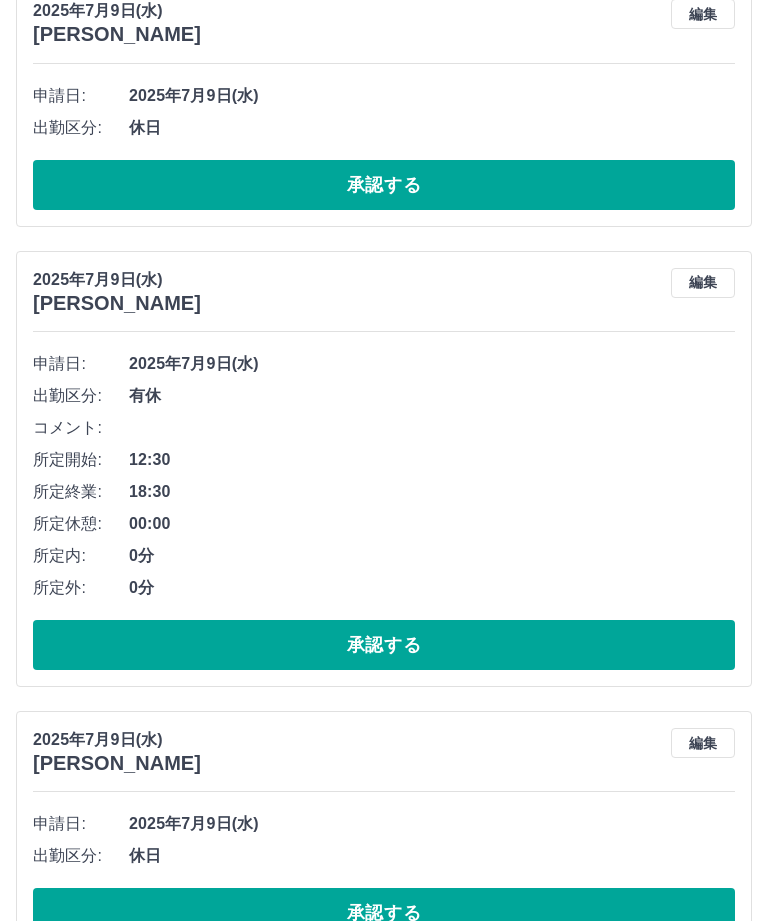 click on "承認する" at bounding box center [384, 645] 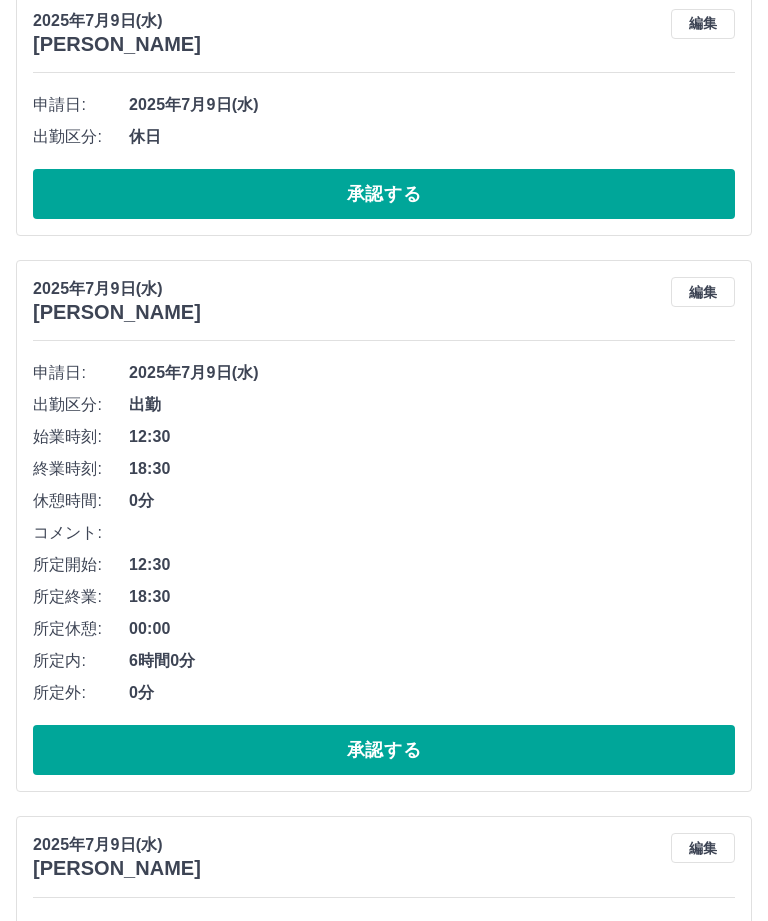 scroll, scrollTop: 1049, scrollLeft: 0, axis: vertical 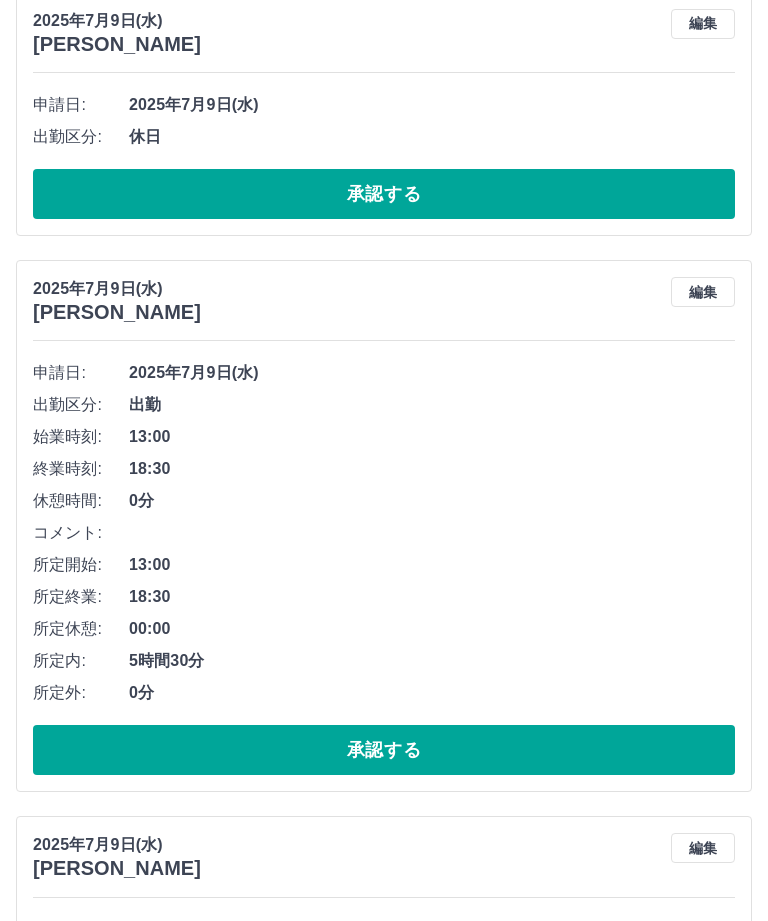 click on "承認する" at bounding box center (384, 750) 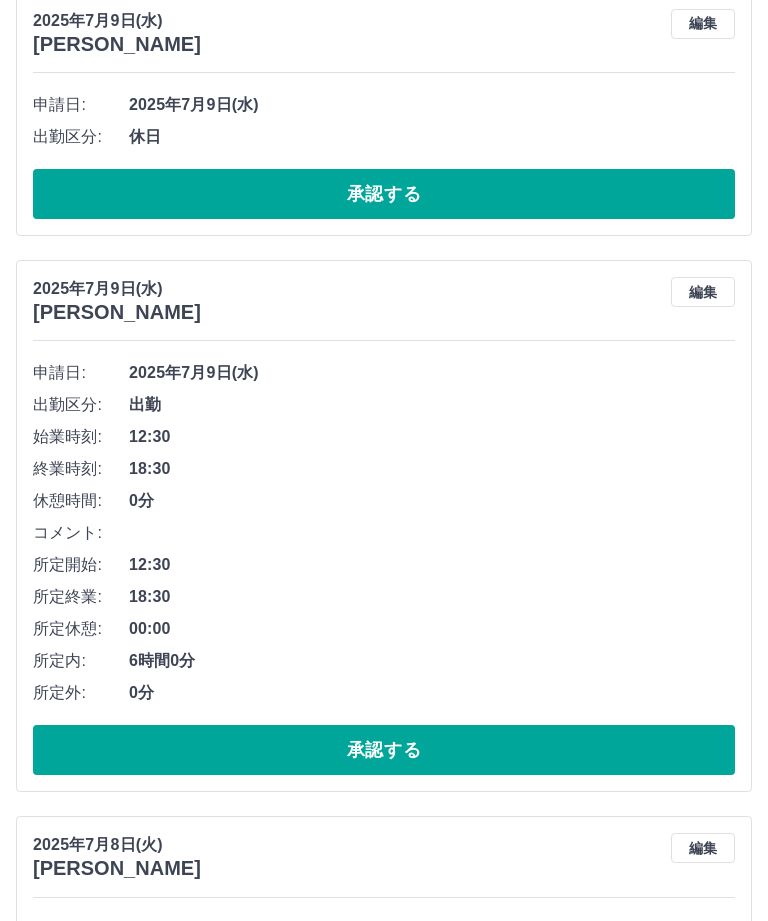 click on "承認する" at bounding box center (384, 750) 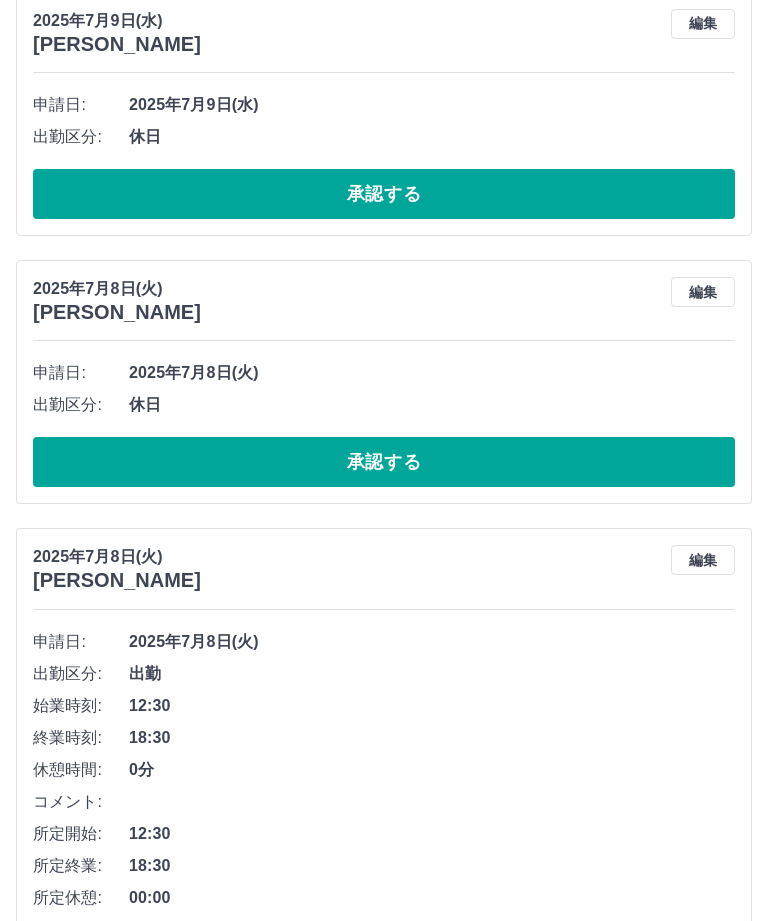 click on "承認する" at bounding box center [384, 462] 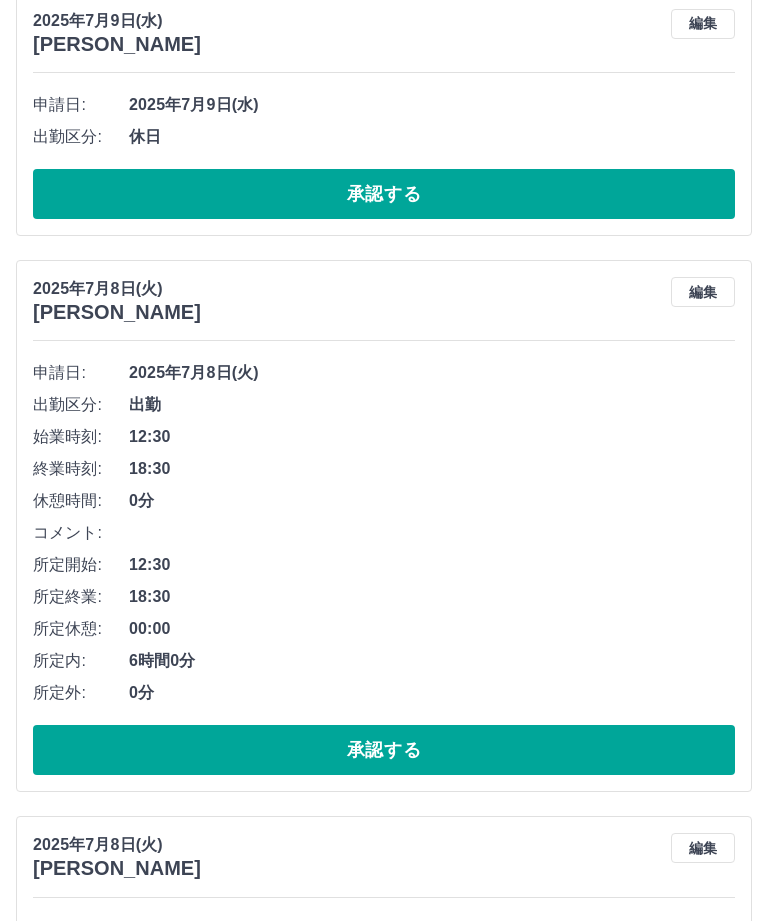 click on "承認する" at bounding box center [384, 750] 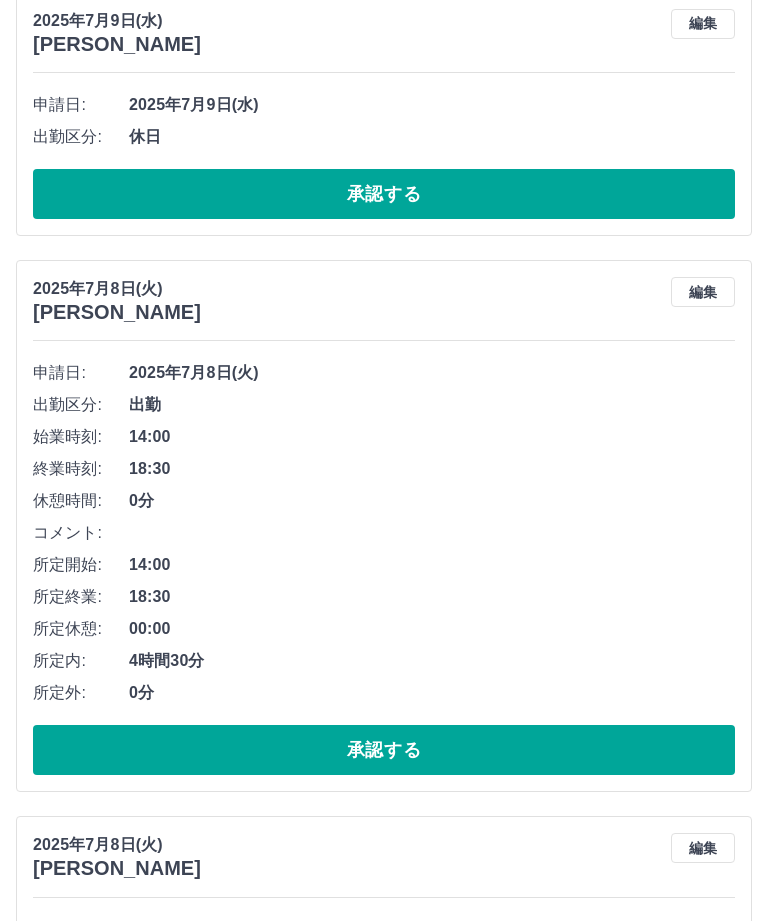 click on "承認する" at bounding box center (384, 750) 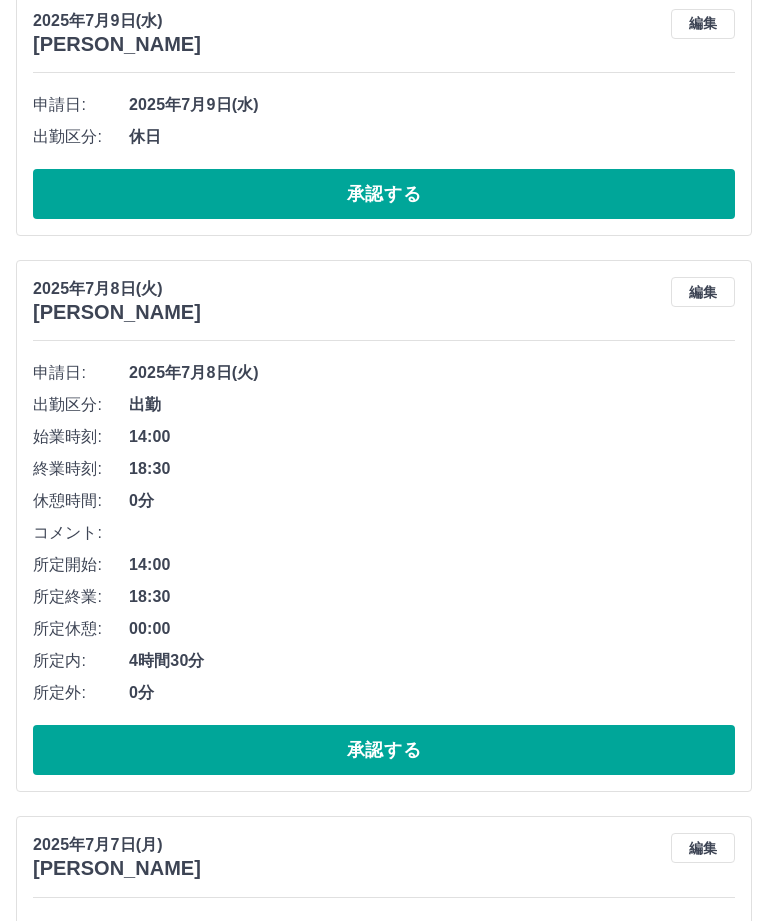 click on "承認する" at bounding box center [384, 750] 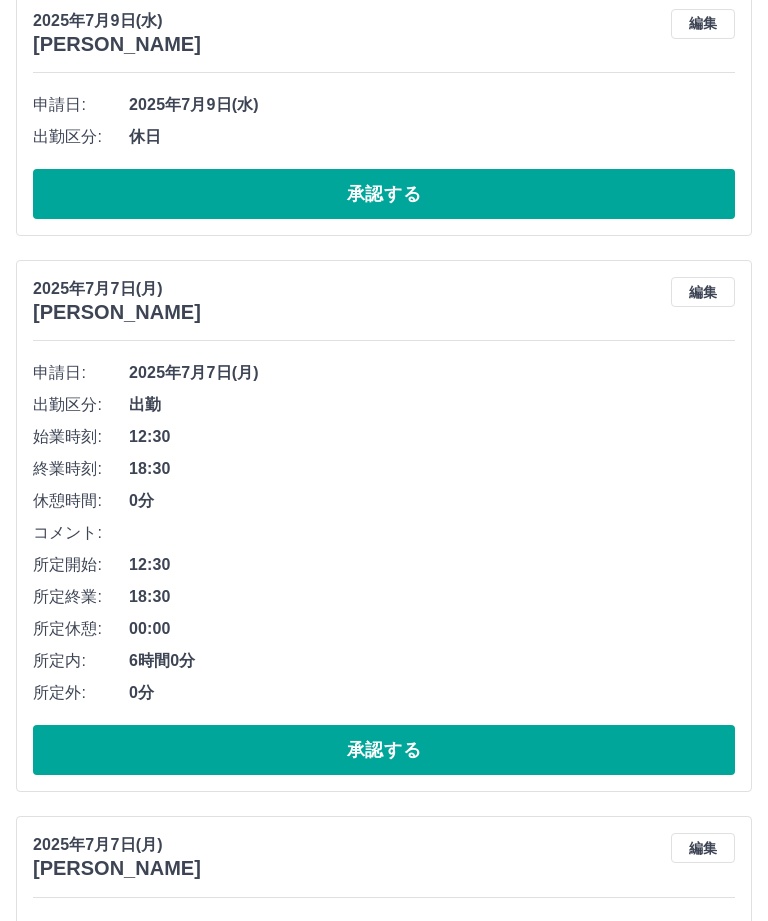 click on "承認する" at bounding box center [384, 750] 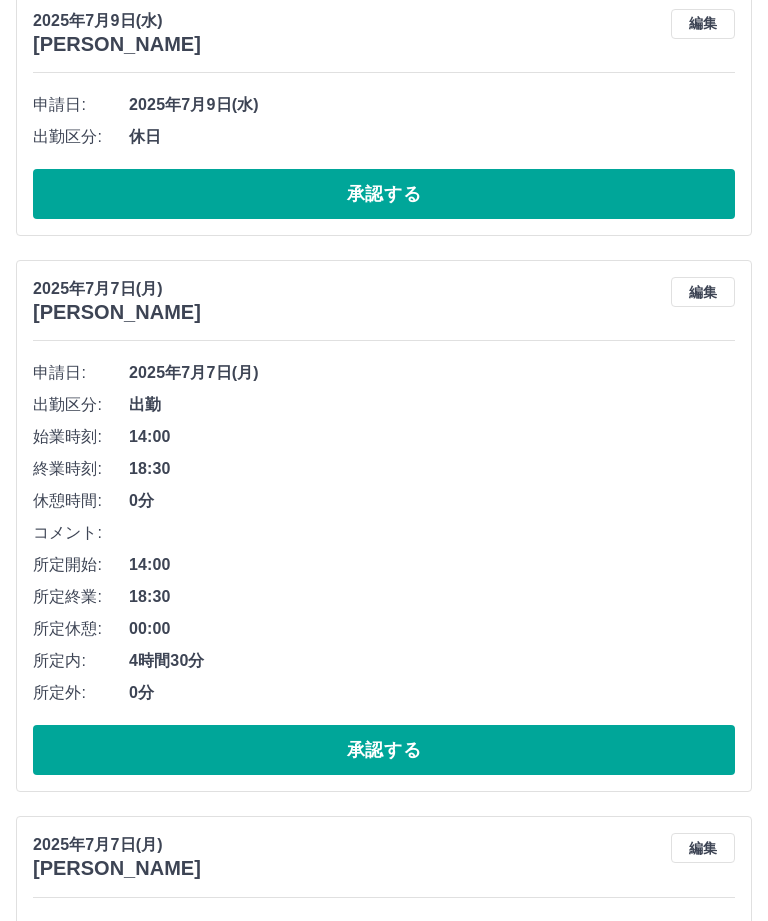 click on "承認する" at bounding box center [384, 750] 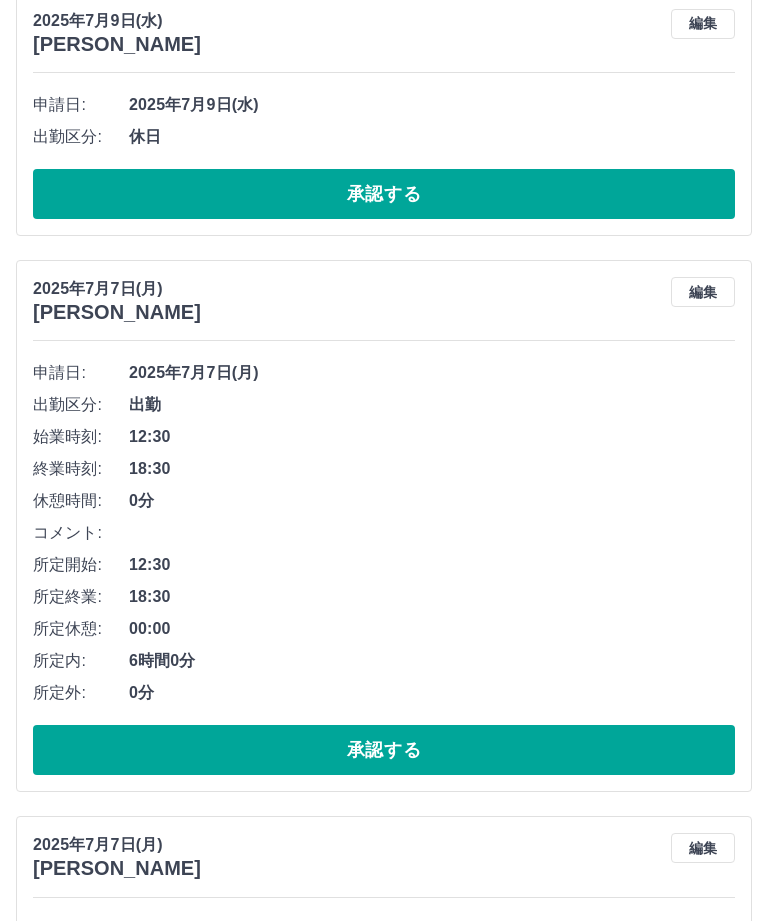 click on "承認する" at bounding box center [384, 750] 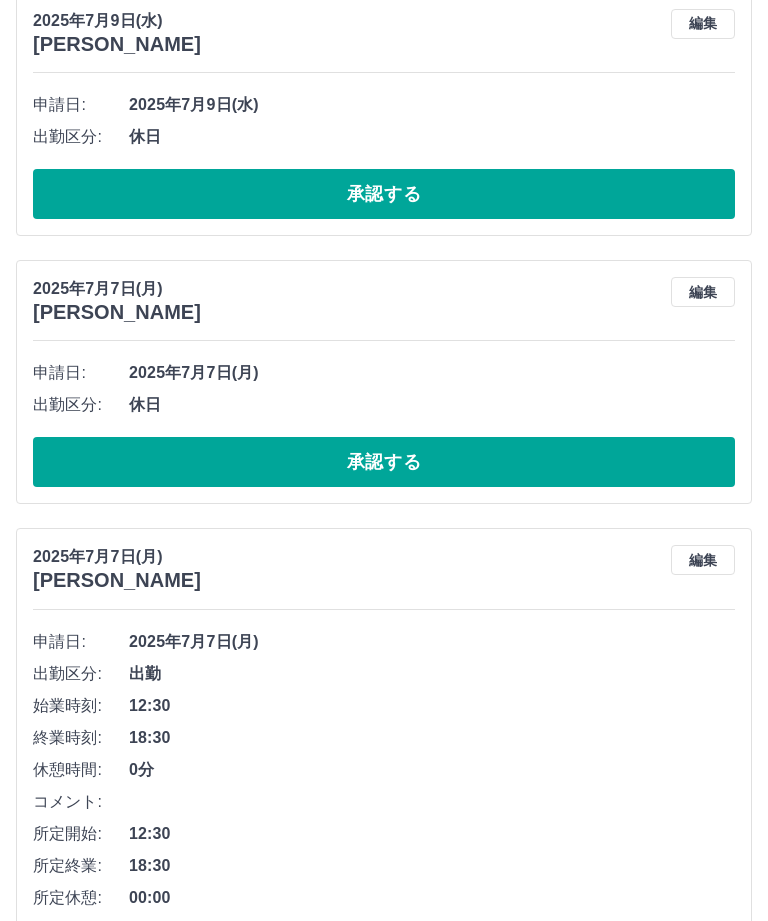 click on "承認する" at bounding box center (384, 462) 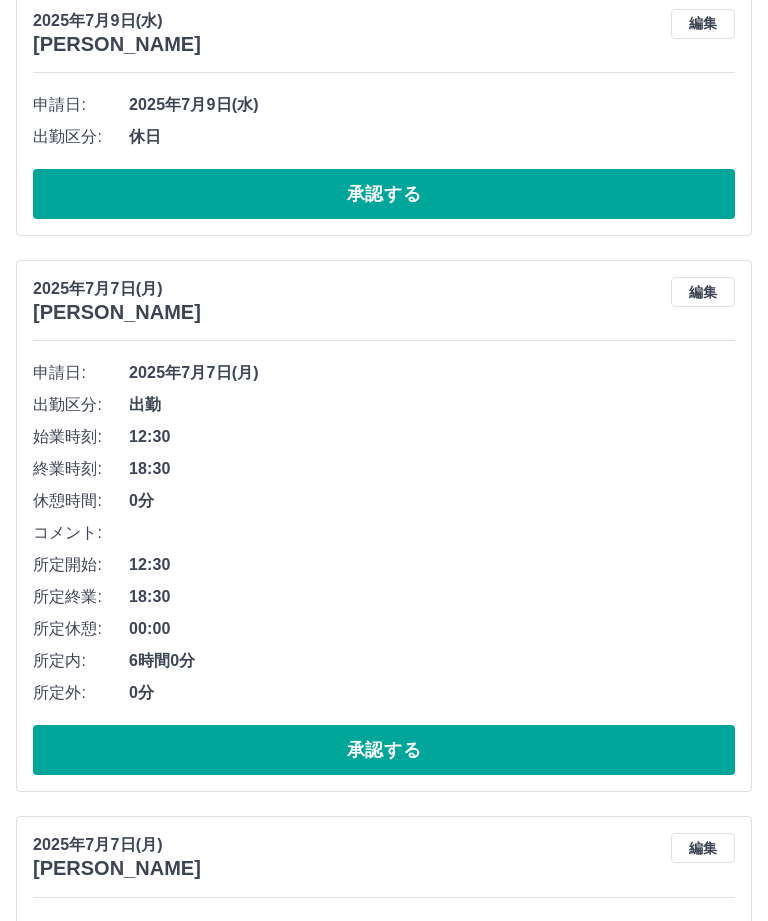 click on "承認する" at bounding box center [384, 750] 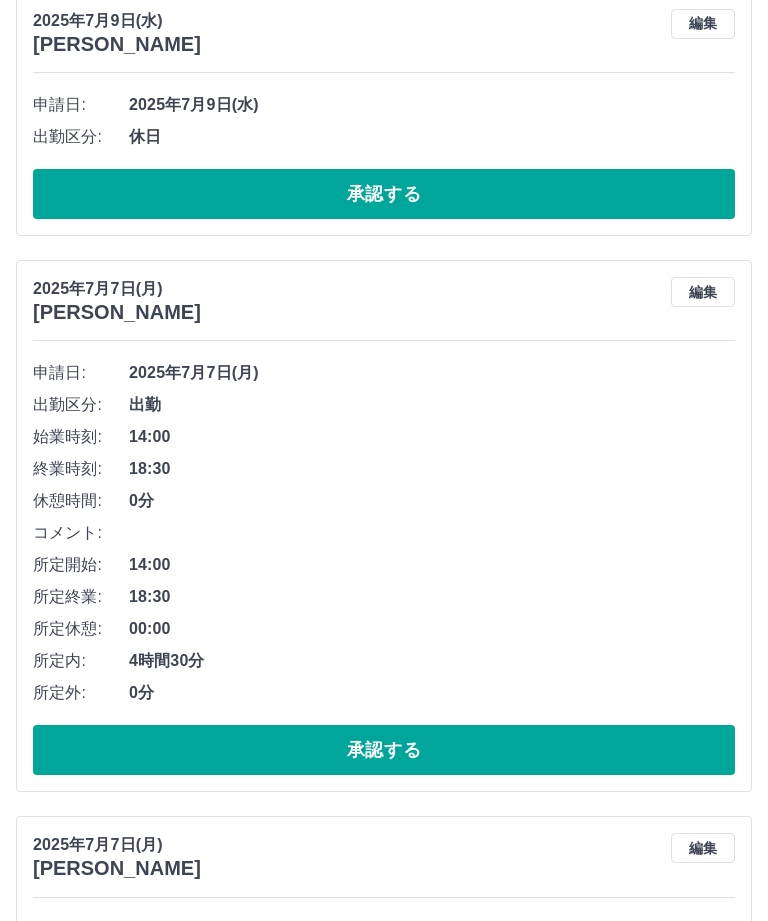 click on "承認する" at bounding box center (384, 750) 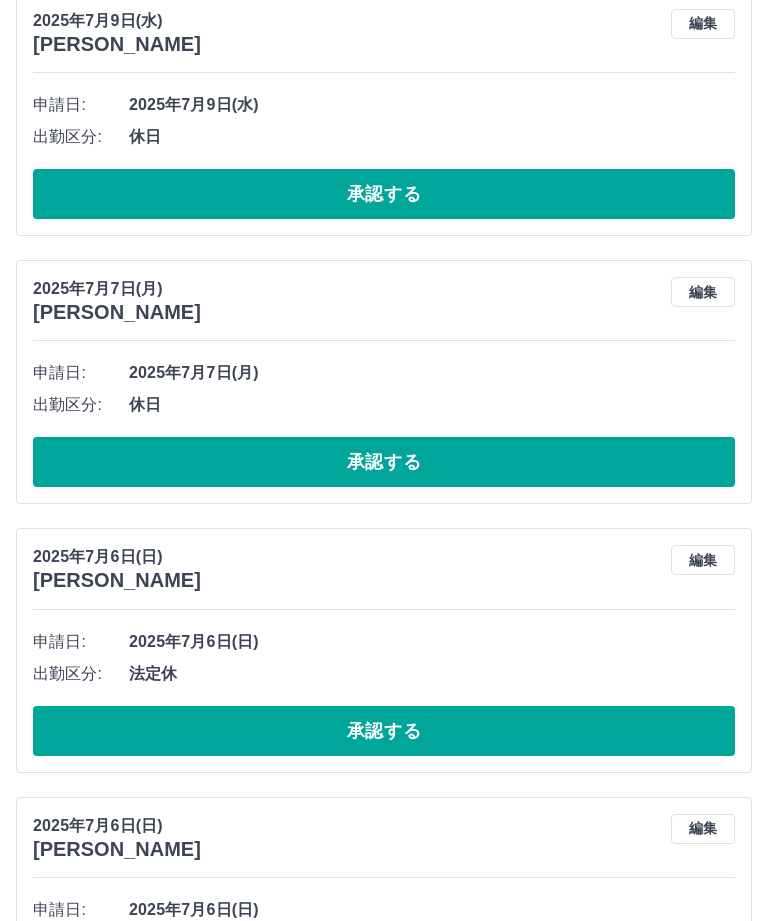 click on "承認する" at bounding box center (384, 462) 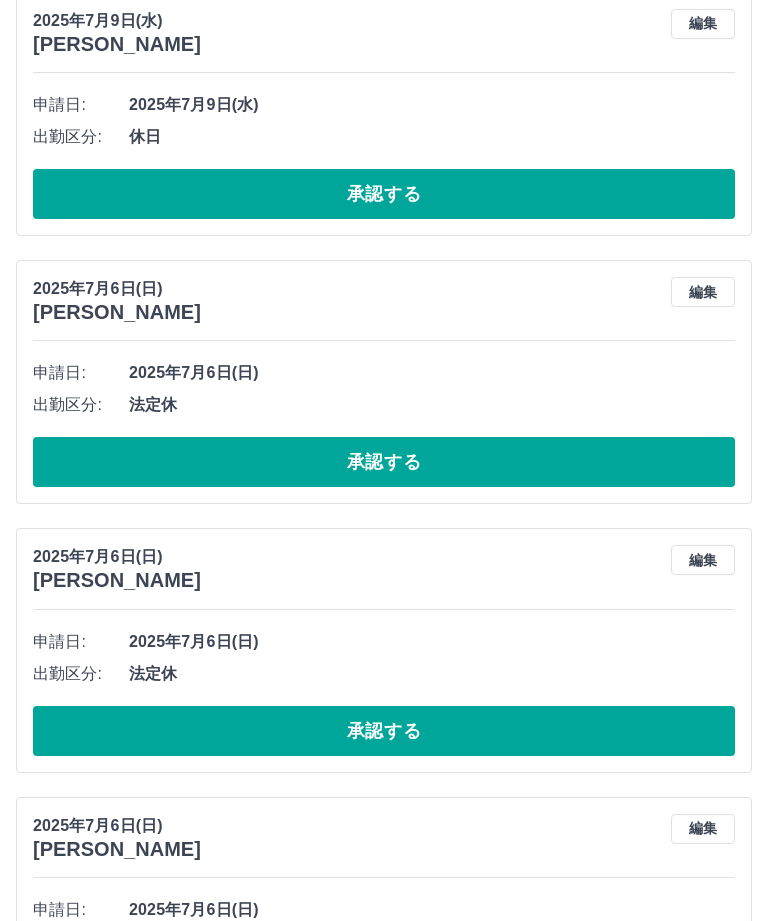click on "承認する" at bounding box center (384, 462) 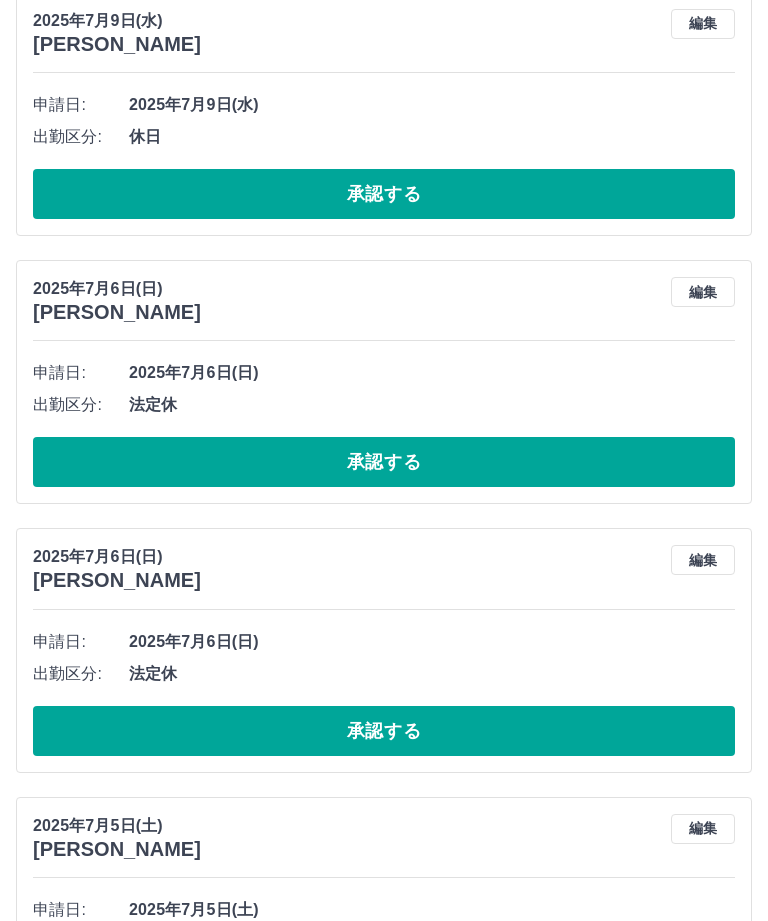 click on "承認する" at bounding box center (384, 462) 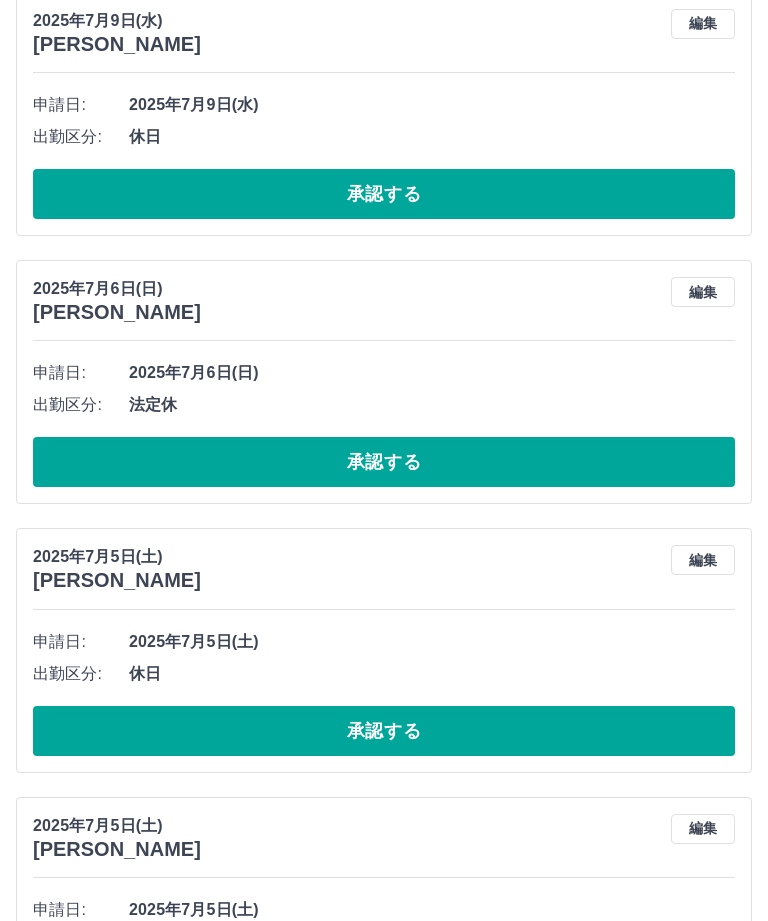 click on "承認する" at bounding box center (384, 462) 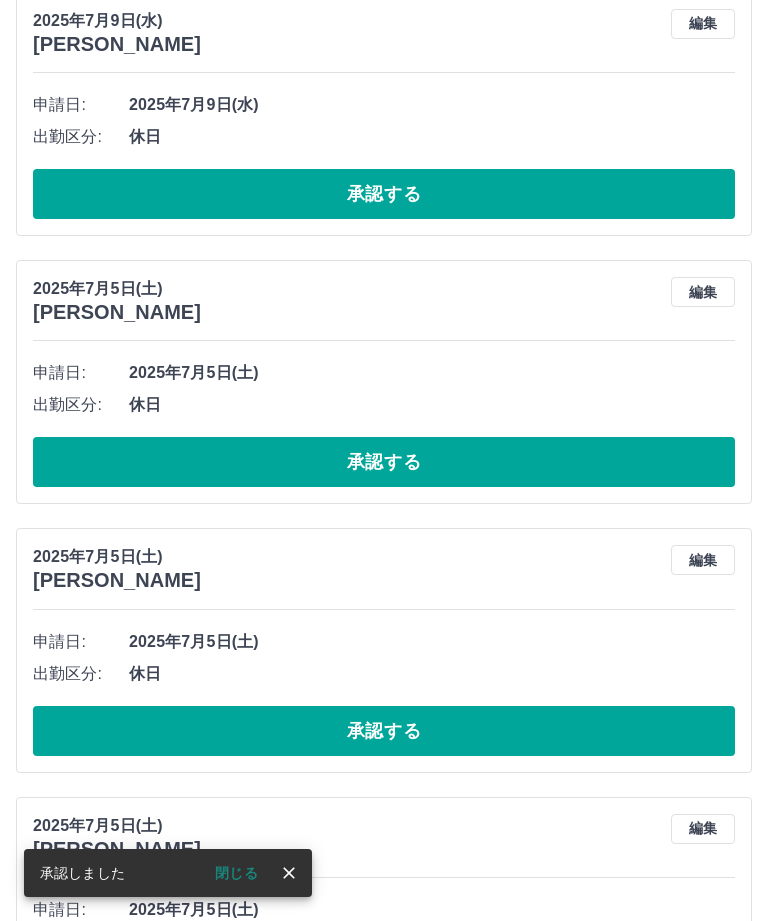 click on "承認する" at bounding box center [384, 462] 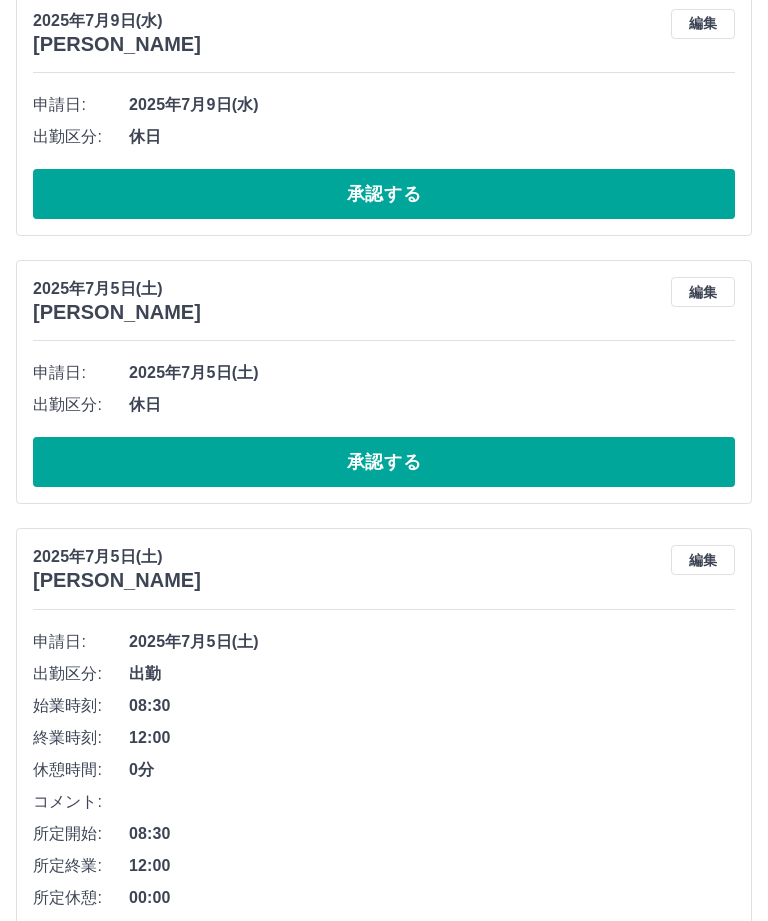 click on "承認する" at bounding box center [384, 462] 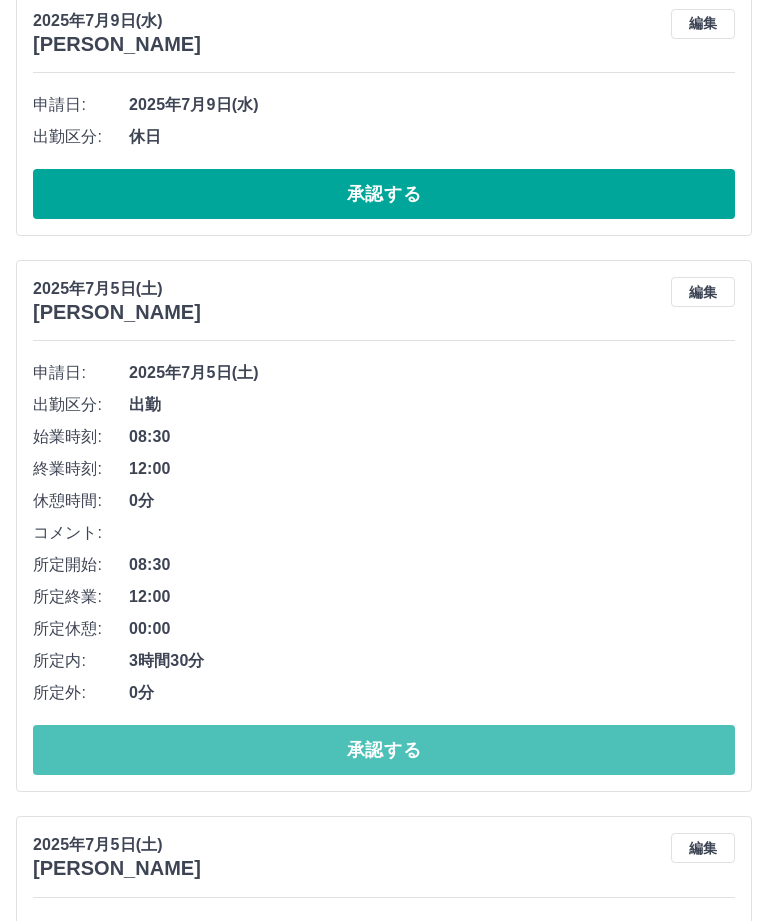 click on "承認する" at bounding box center [384, 750] 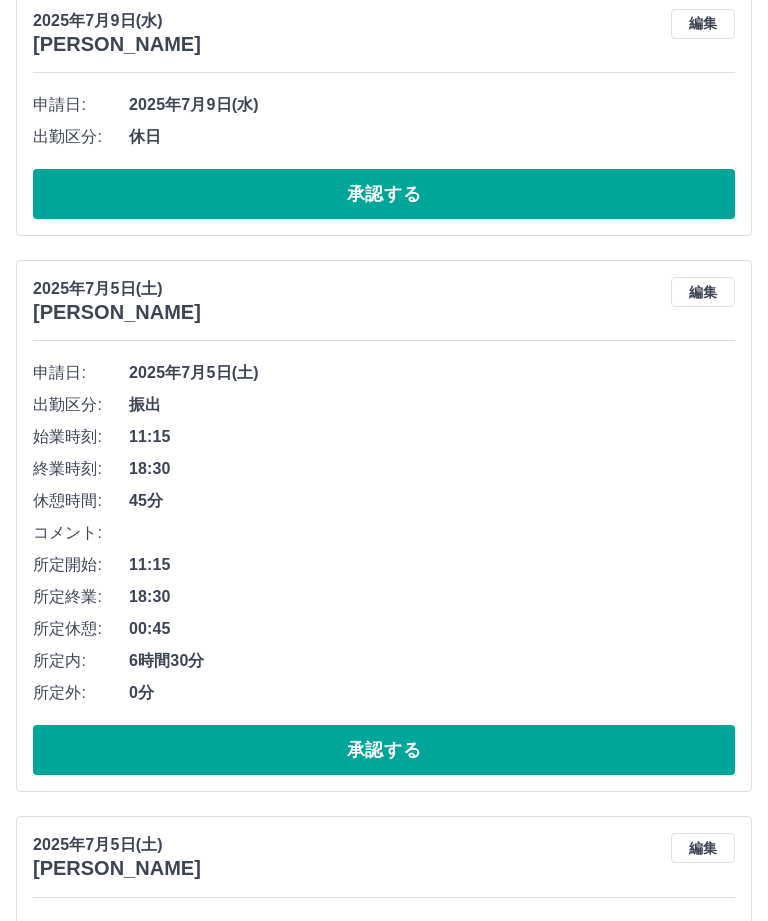 click on "承認する" at bounding box center (384, 750) 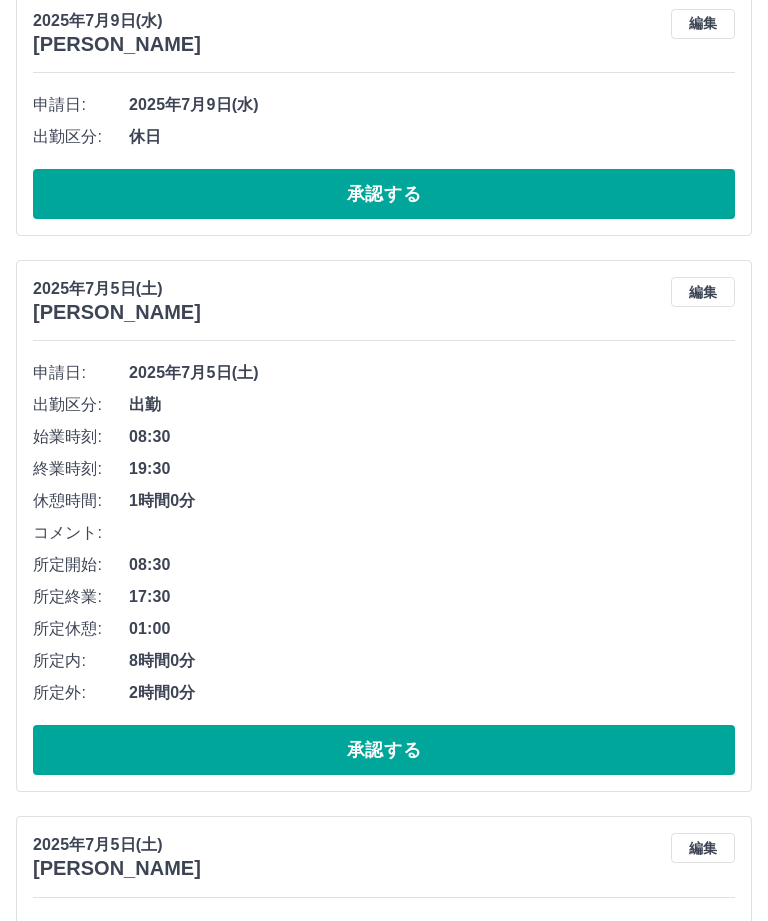click on "承認する" at bounding box center [384, 750] 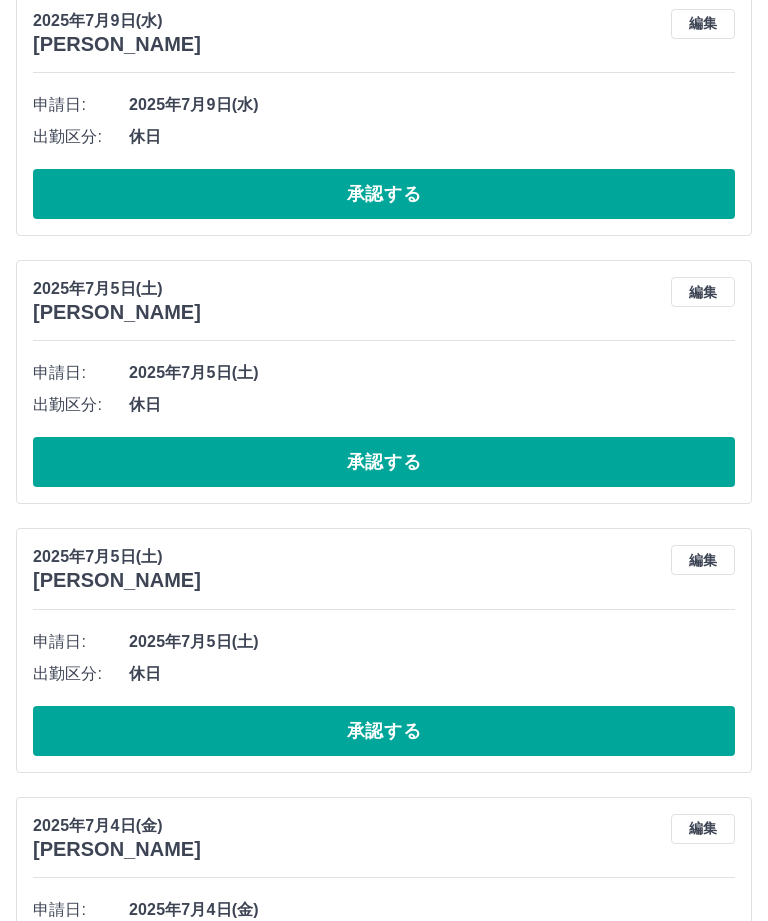click on "承認する" at bounding box center (384, 462) 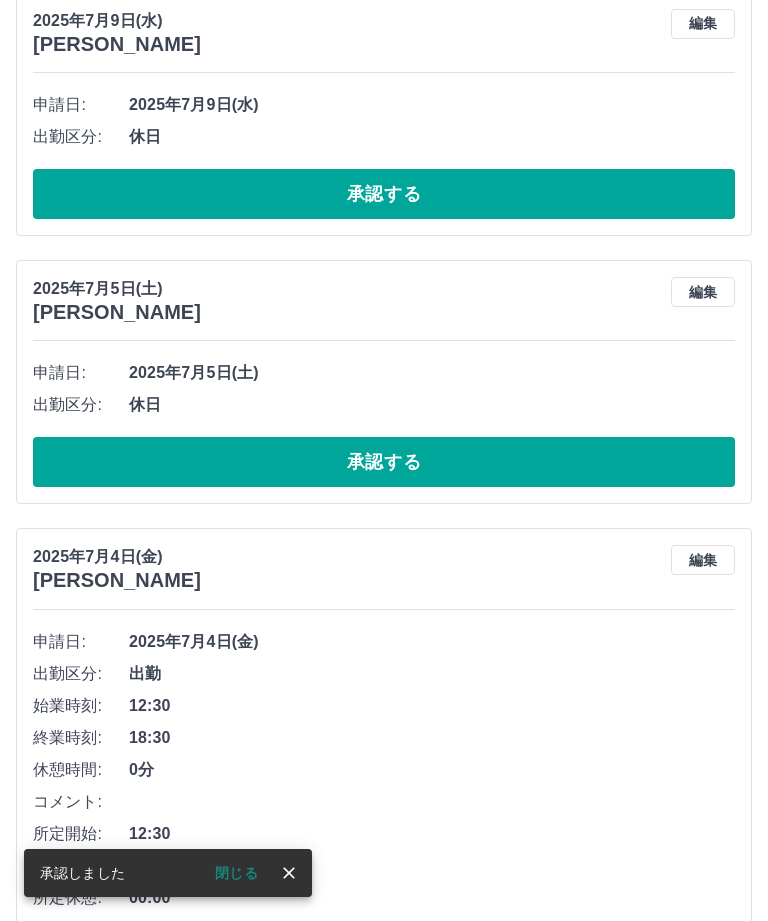 click on "承認する" at bounding box center [384, 462] 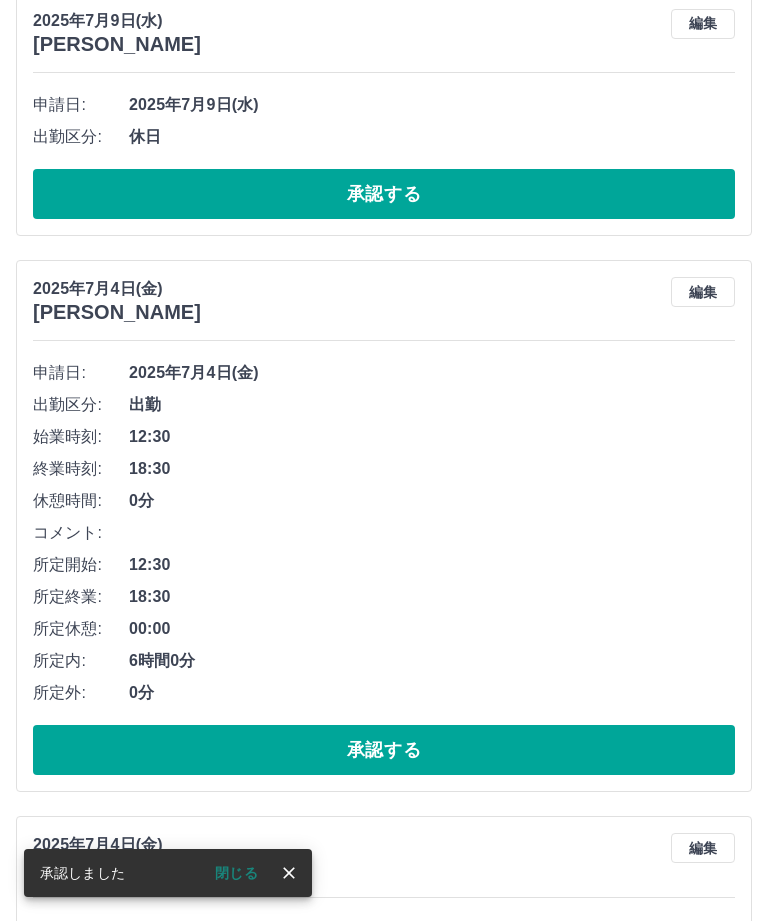 click on "承認する" at bounding box center (384, 750) 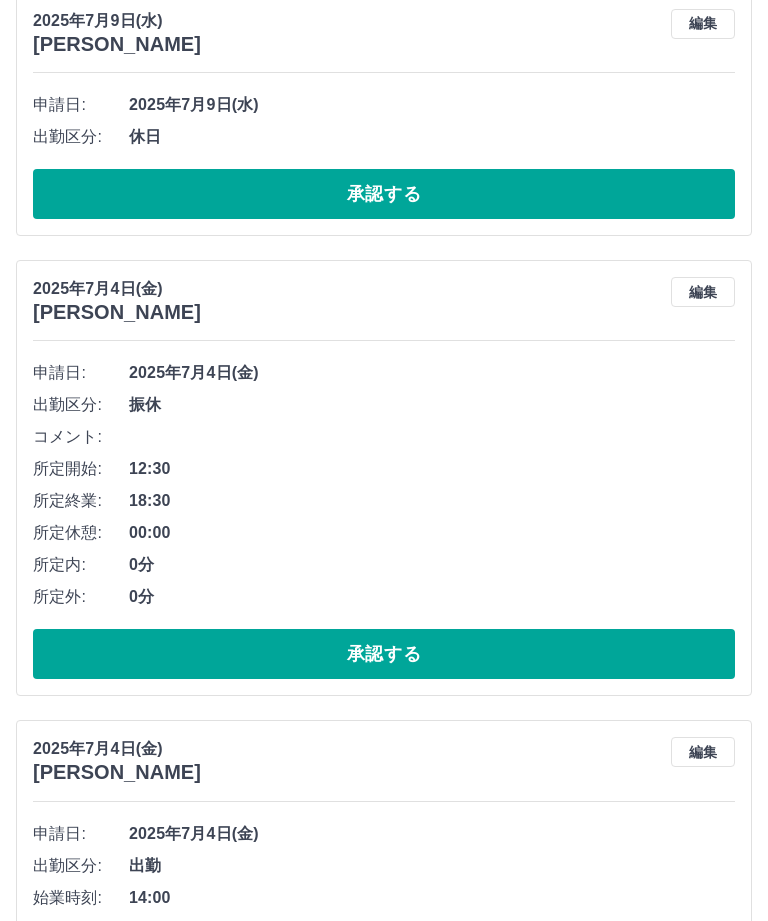 click on "承認する" at bounding box center (384, 654) 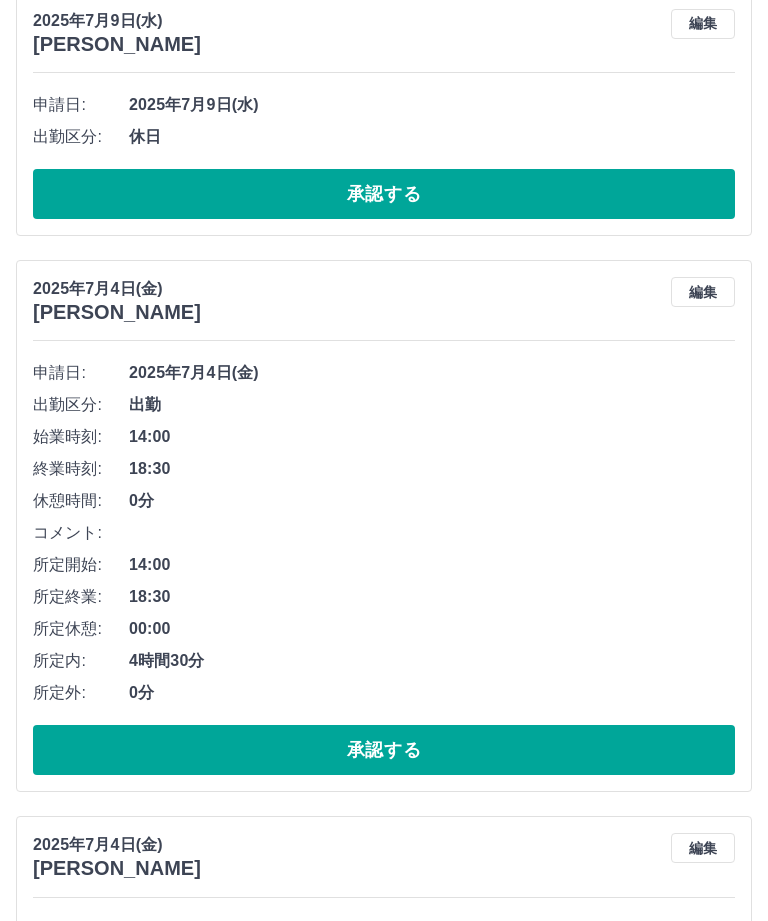 click on "承認する" at bounding box center [384, 750] 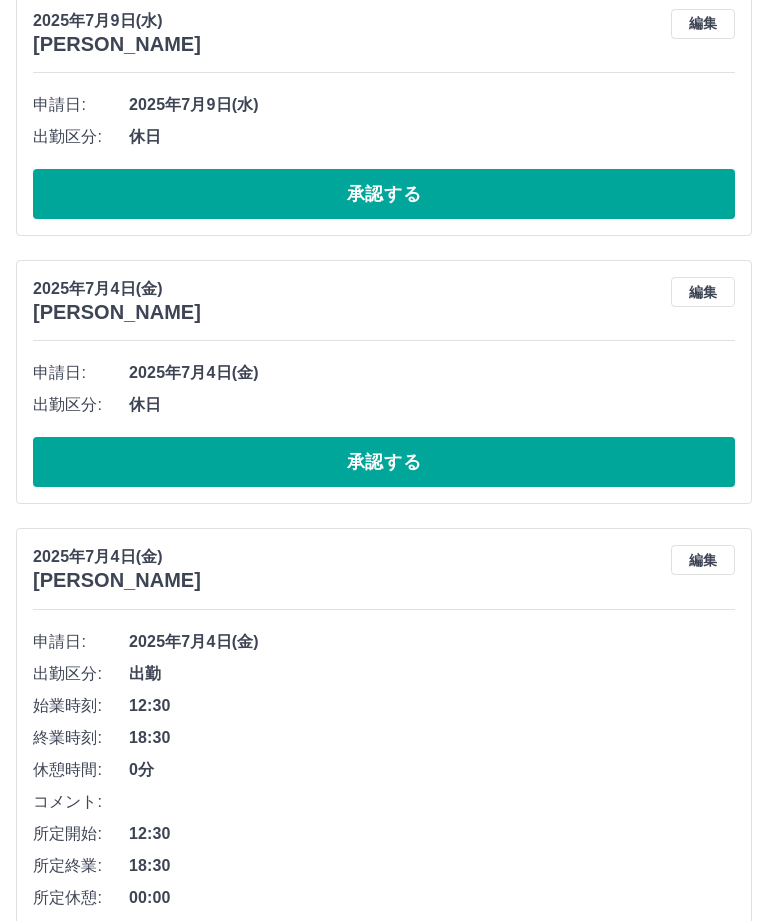 click on "承認する" at bounding box center (384, 462) 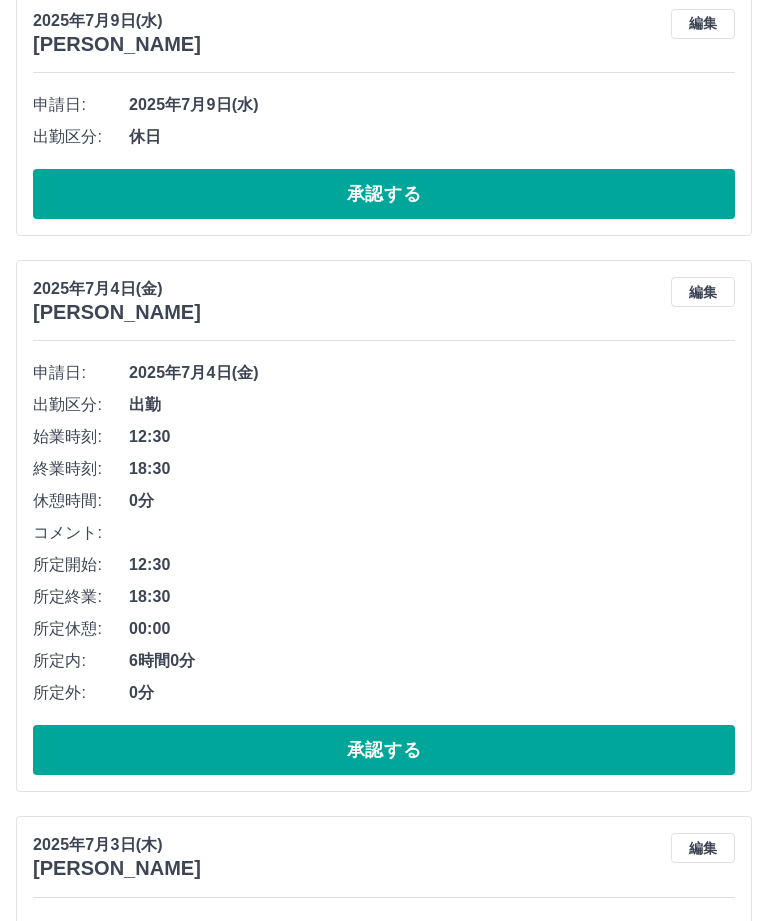 click on "承認する" at bounding box center (384, 750) 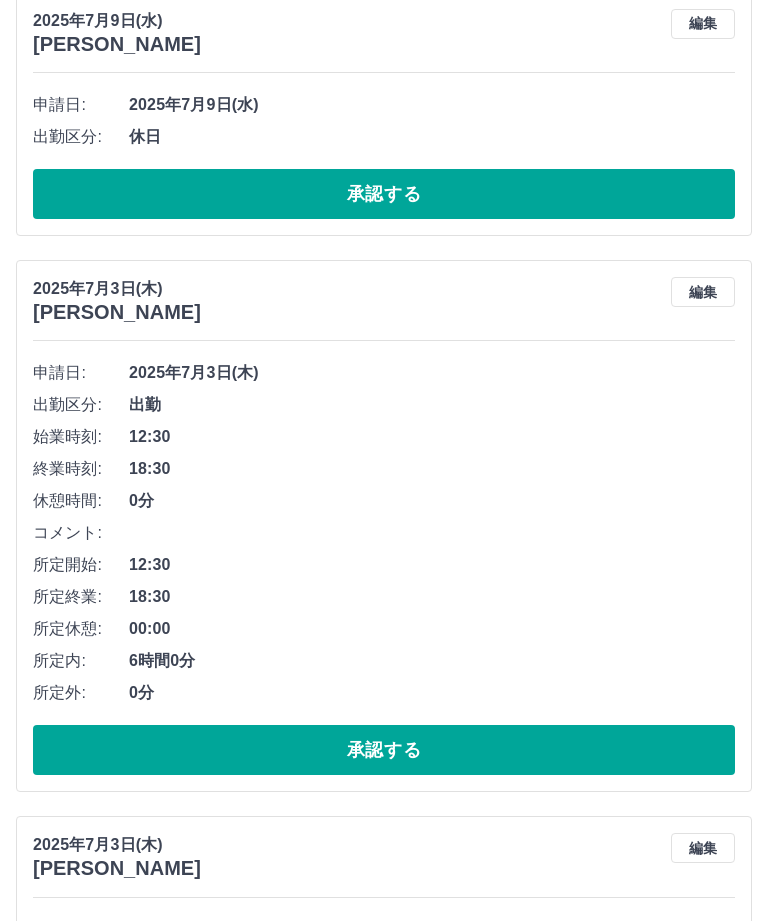 click on "承認する" at bounding box center [384, 750] 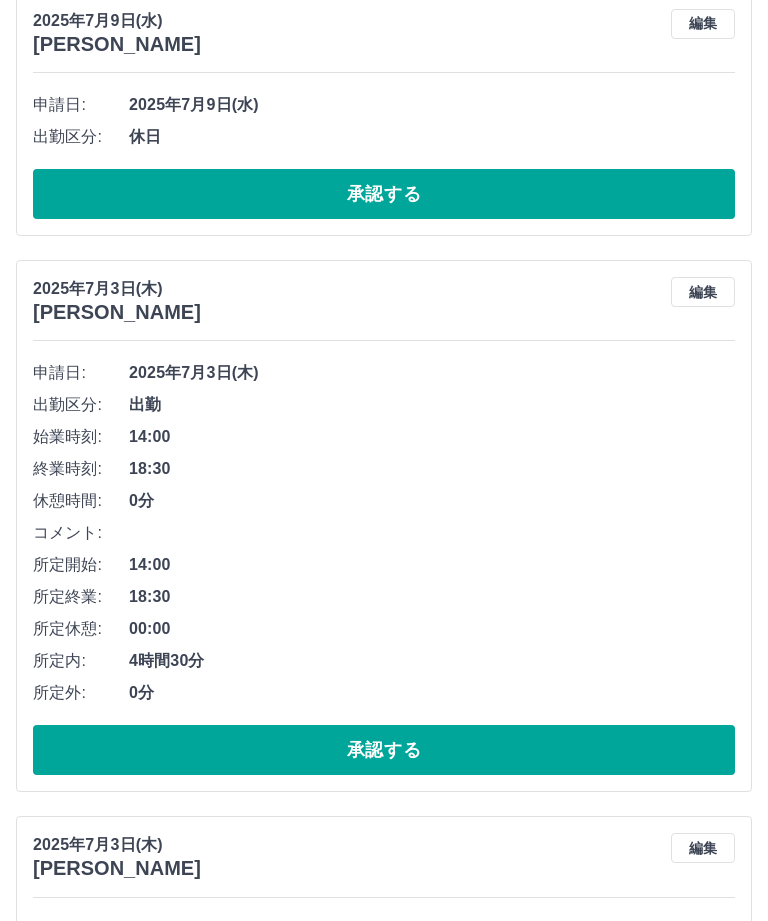 click on "承認する" at bounding box center [384, 750] 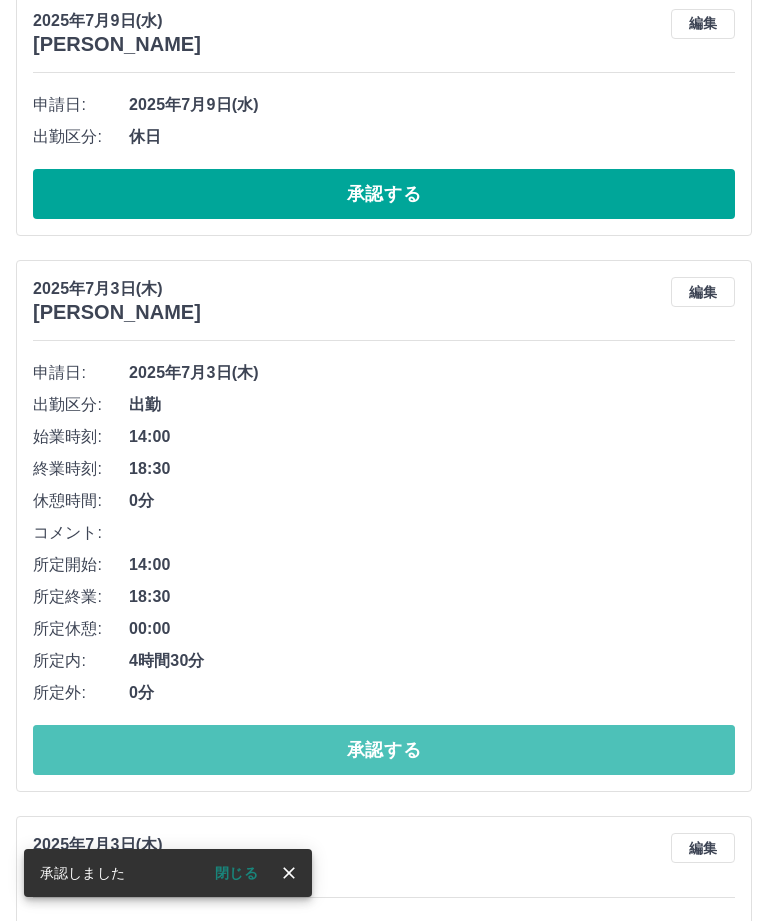 click on "承認する" at bounding box center (384, 750) 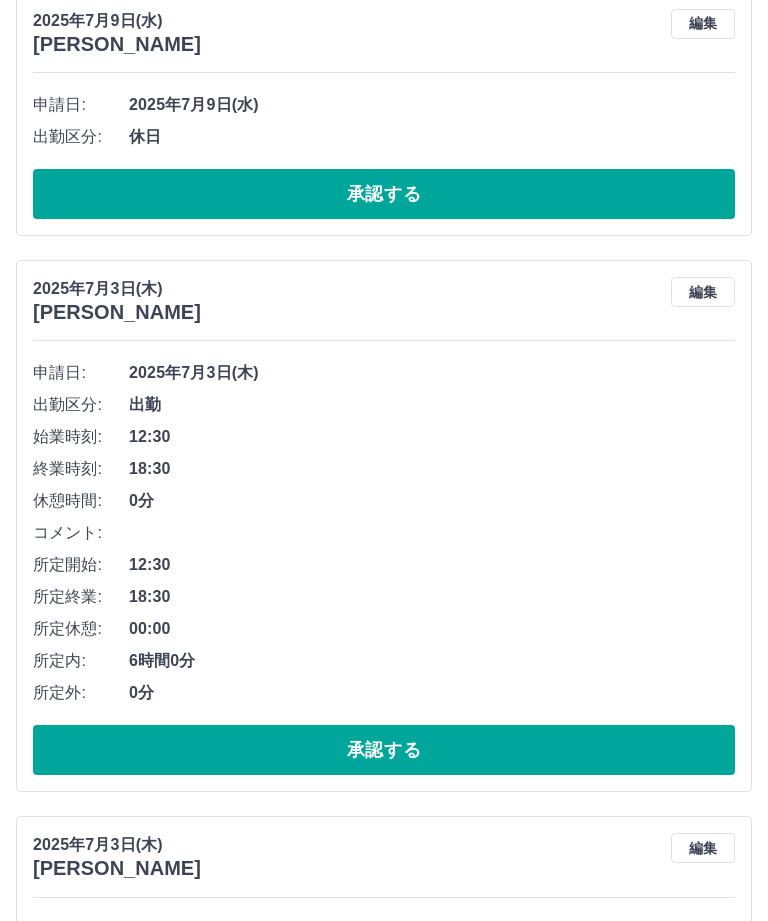 click on "承認する" at bounding box center [384, 750] 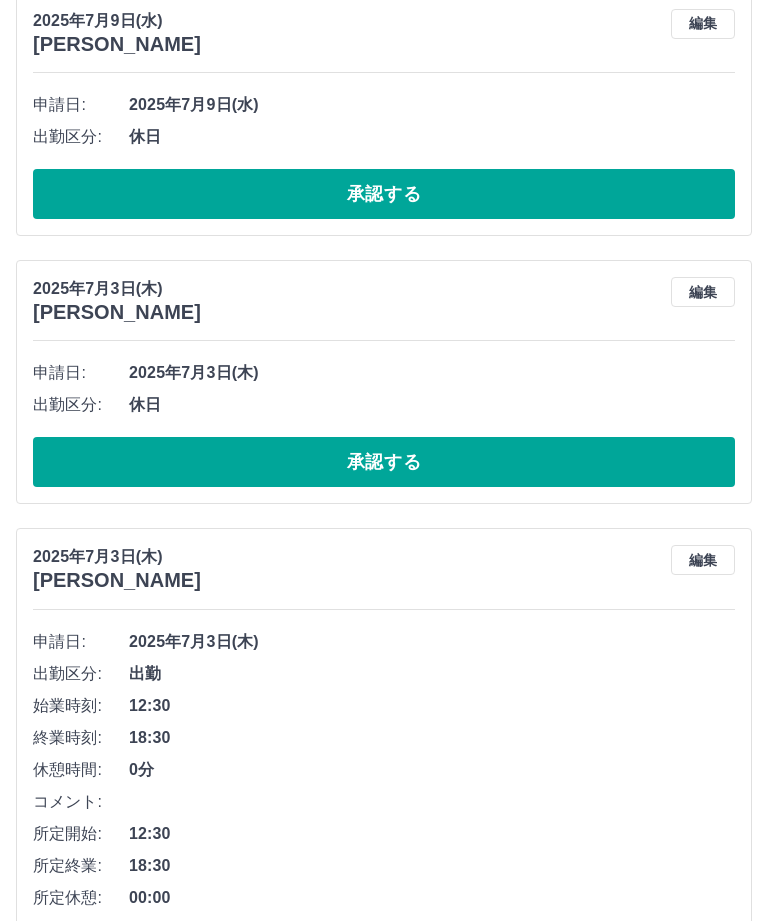 click on "承認する" at bounding box center [384, 462] 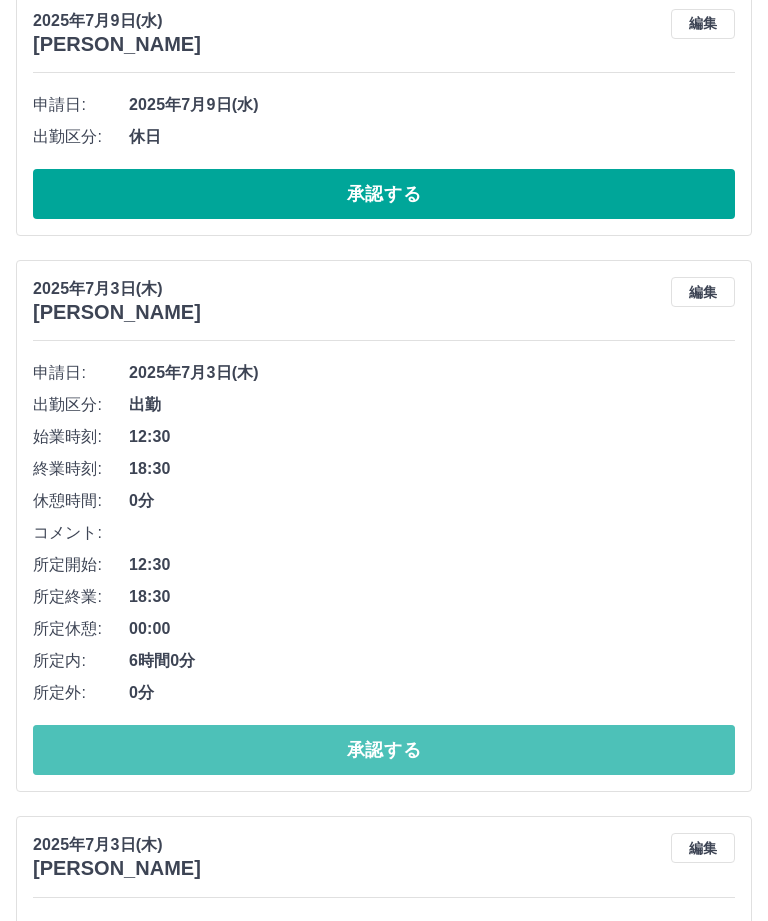 click on "承認する" at bounding box center (384, 750) 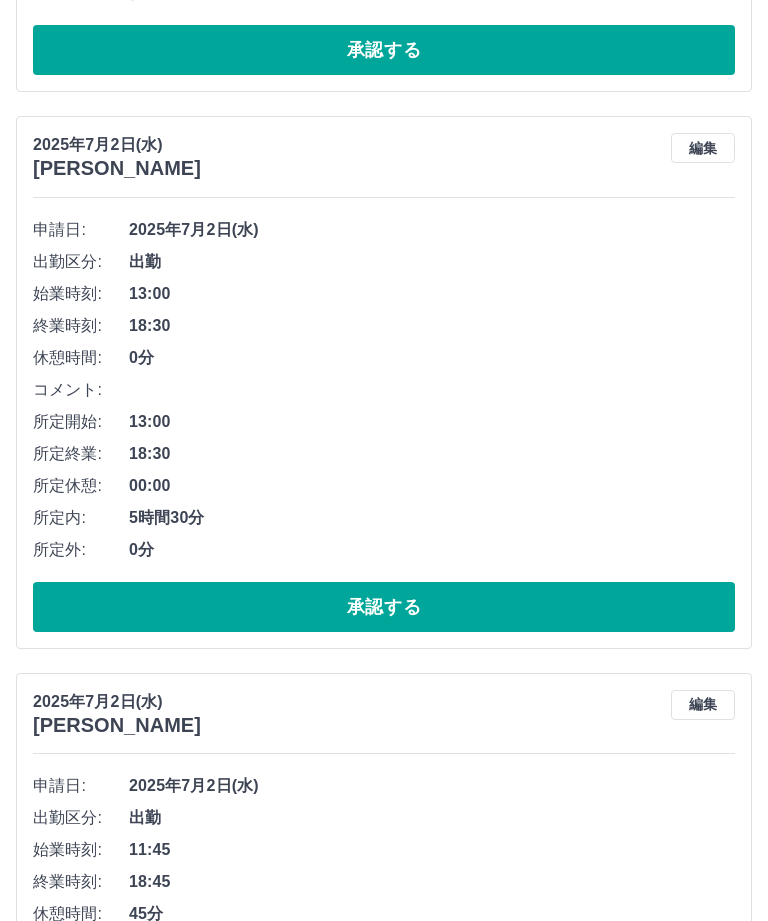 scroll, scrollTop: 1461, scrollLeft: 0, axis: vertical 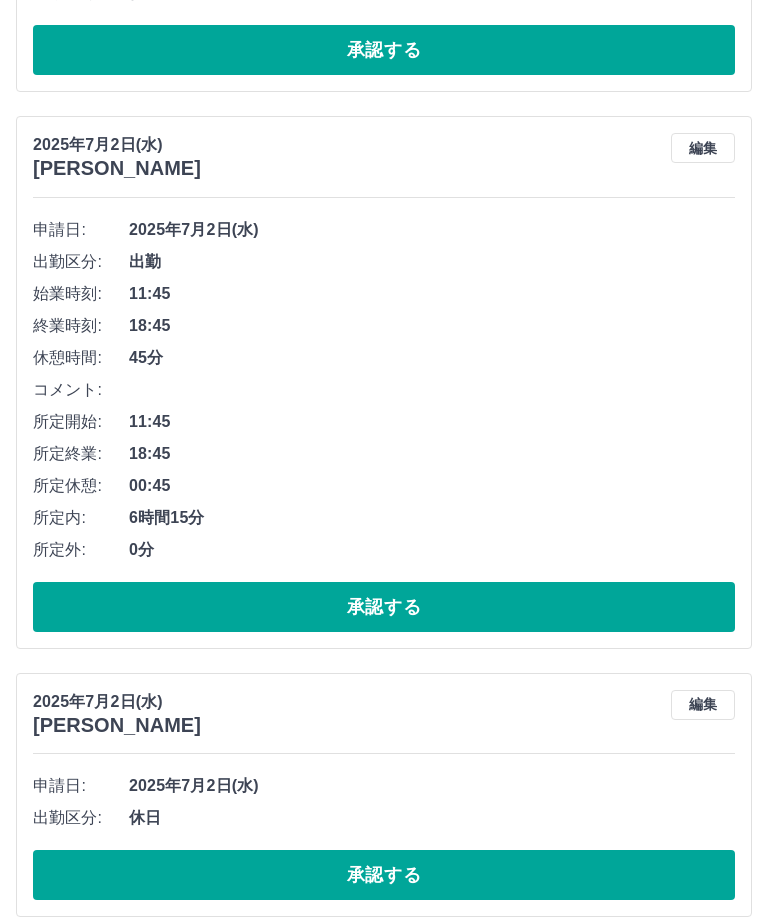 click on "承認する" at bounding box center (384, 607) 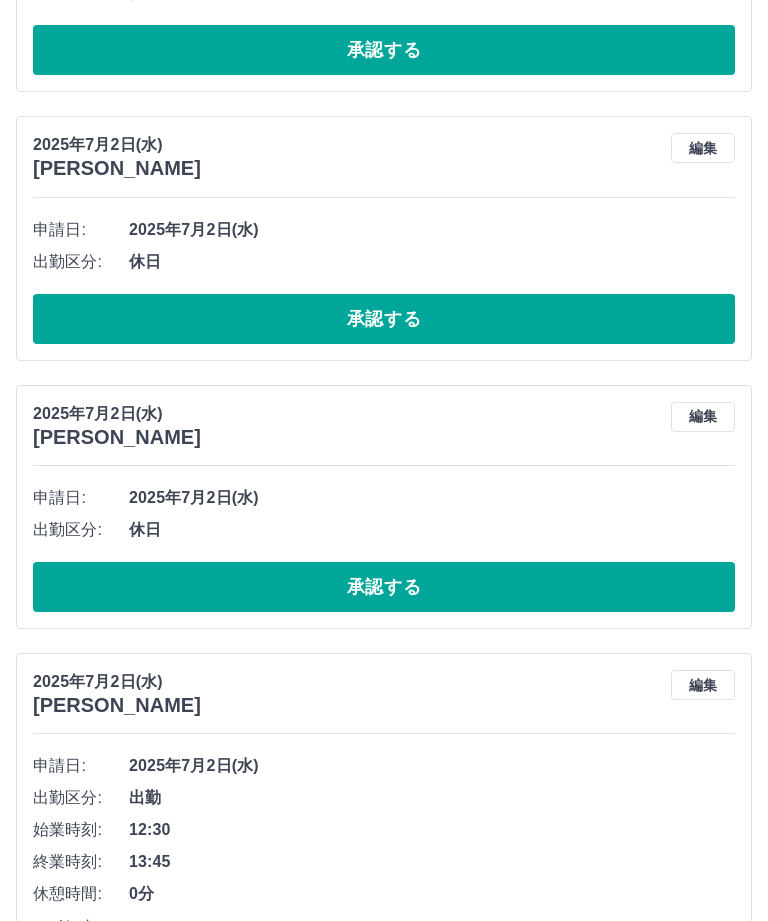 click on "承認する" at bounding box center [384, 319] 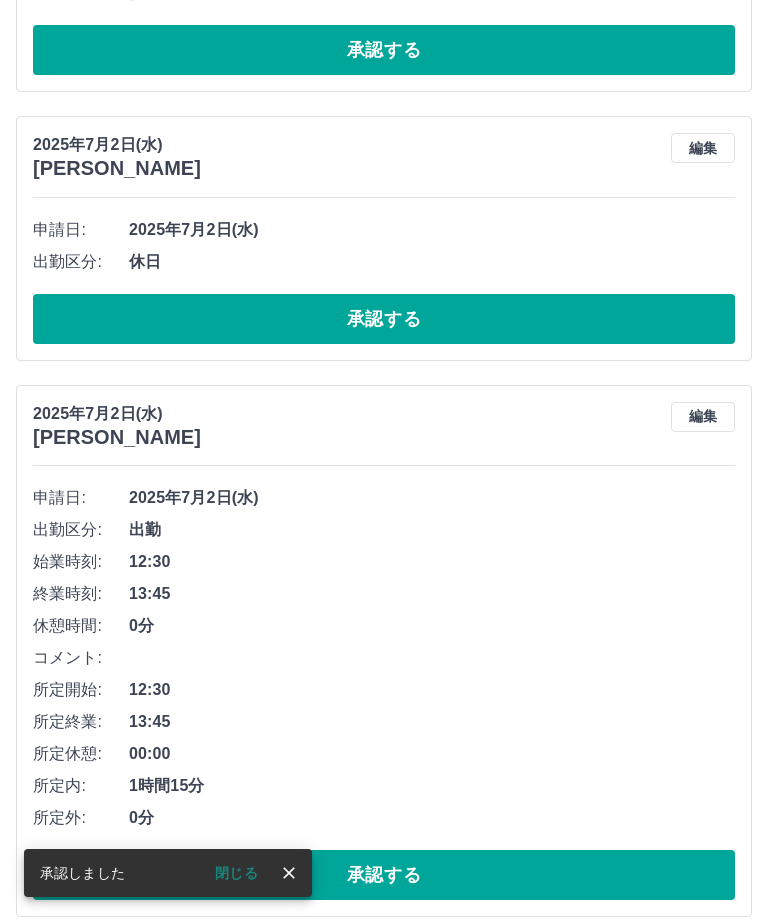 click on "承認する" at bounding box center (384, 319) 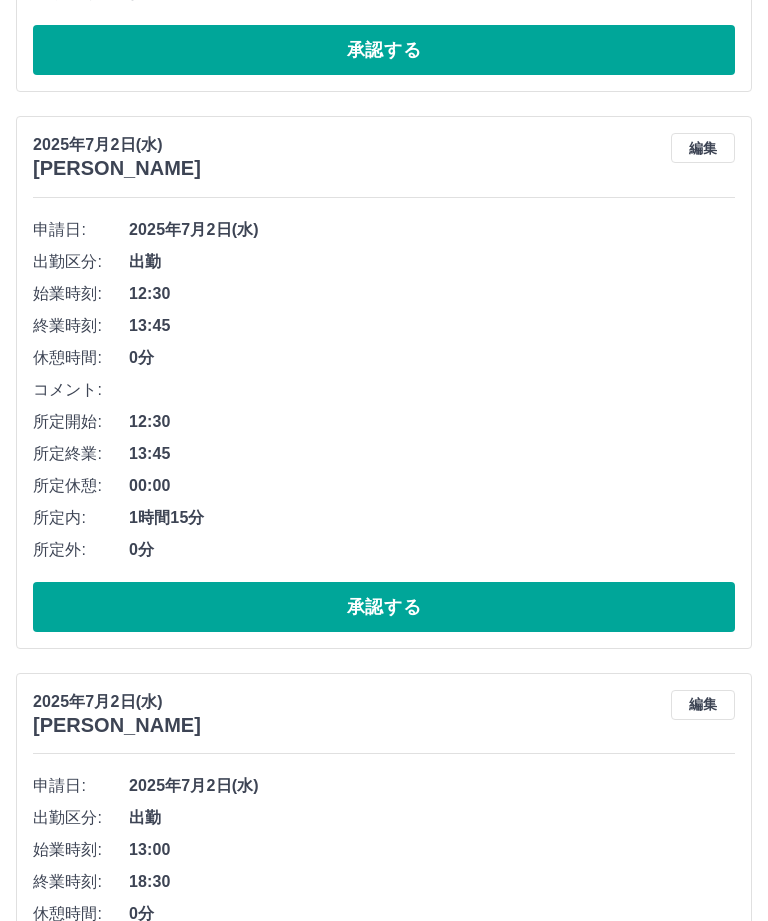 click on "承認する" at bounding box center [384, 607] 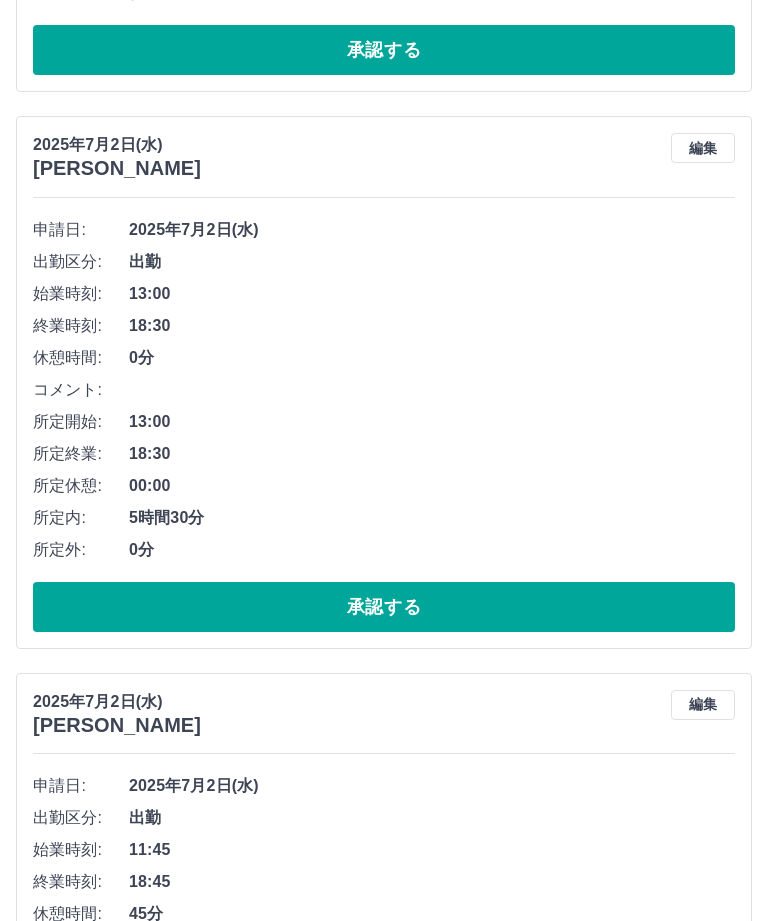 click on "承認する" at bounding box center (384, 607) 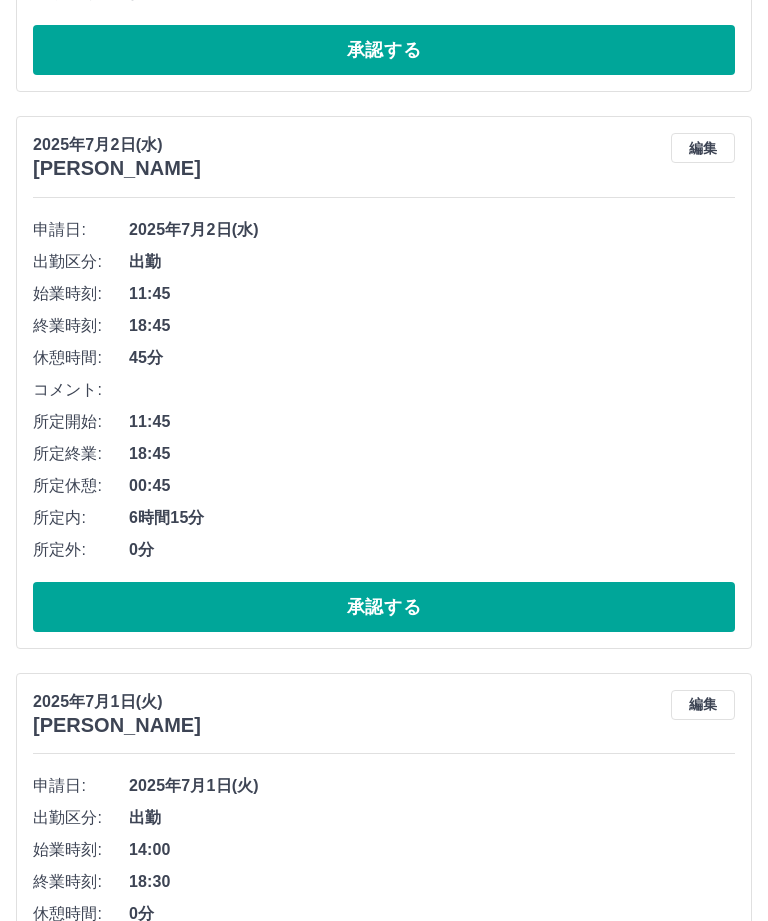 click on "承認する" at bounding box center (384, 607) 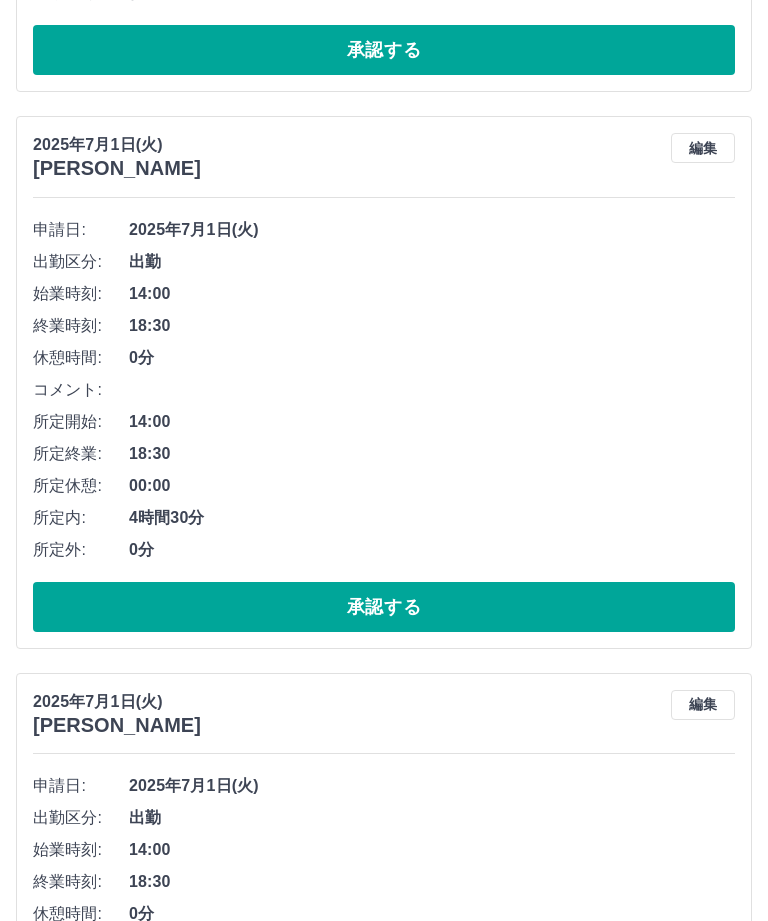 click on "承認する" at bounding box center [384, 607] 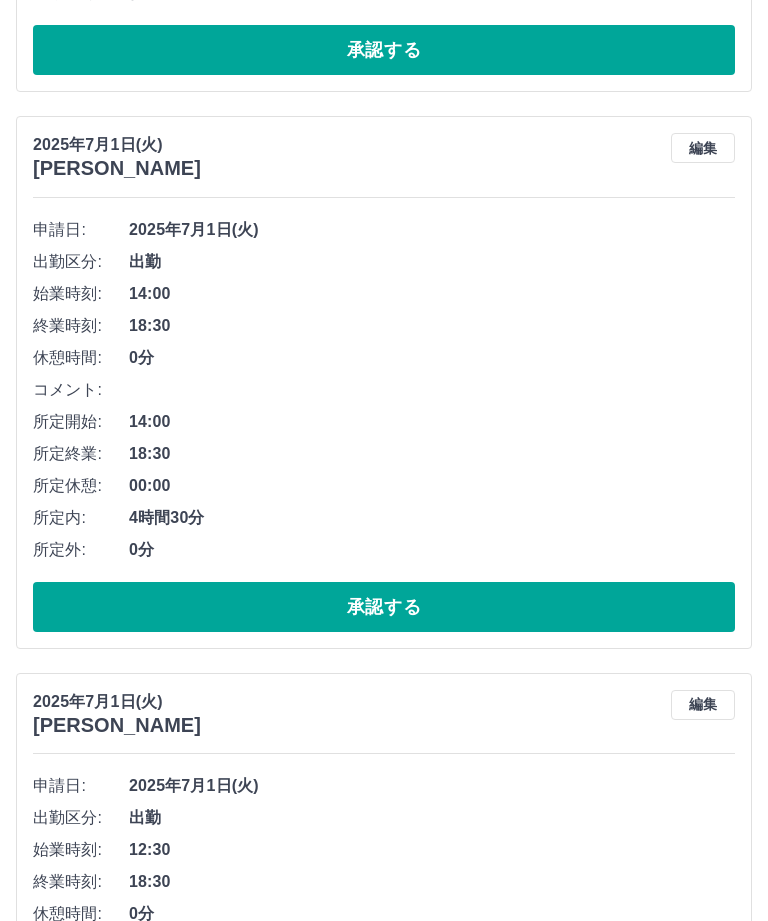 click on "承認する" at bounding box center [384, 607] 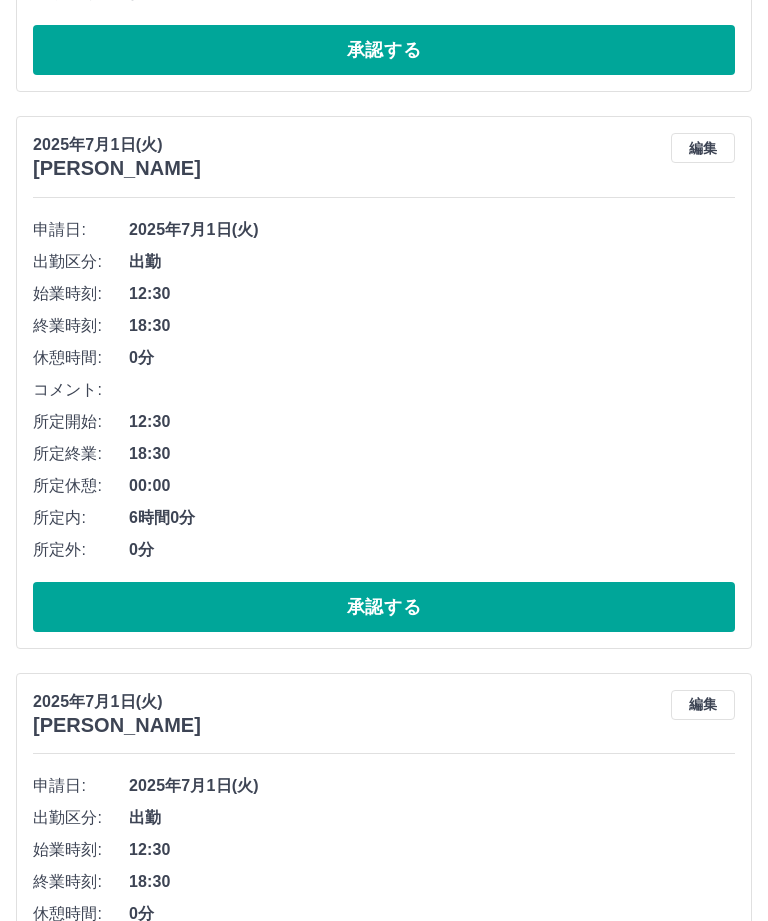 click on "承認する" at bounding box center [384, 607] 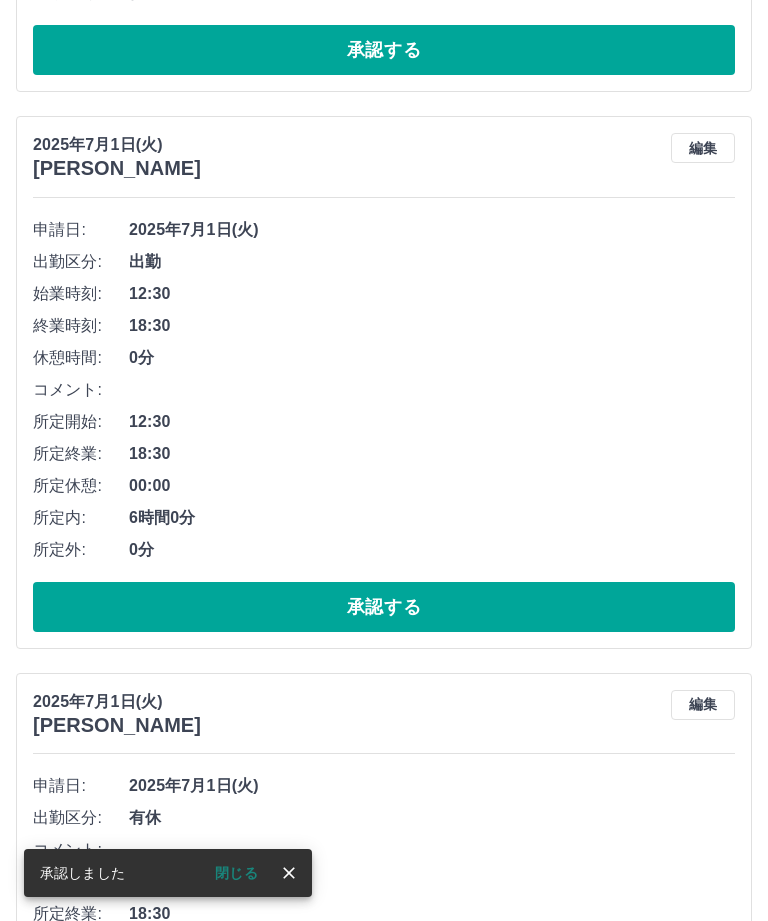 click on "承認する" at bounding box center [384, 607] 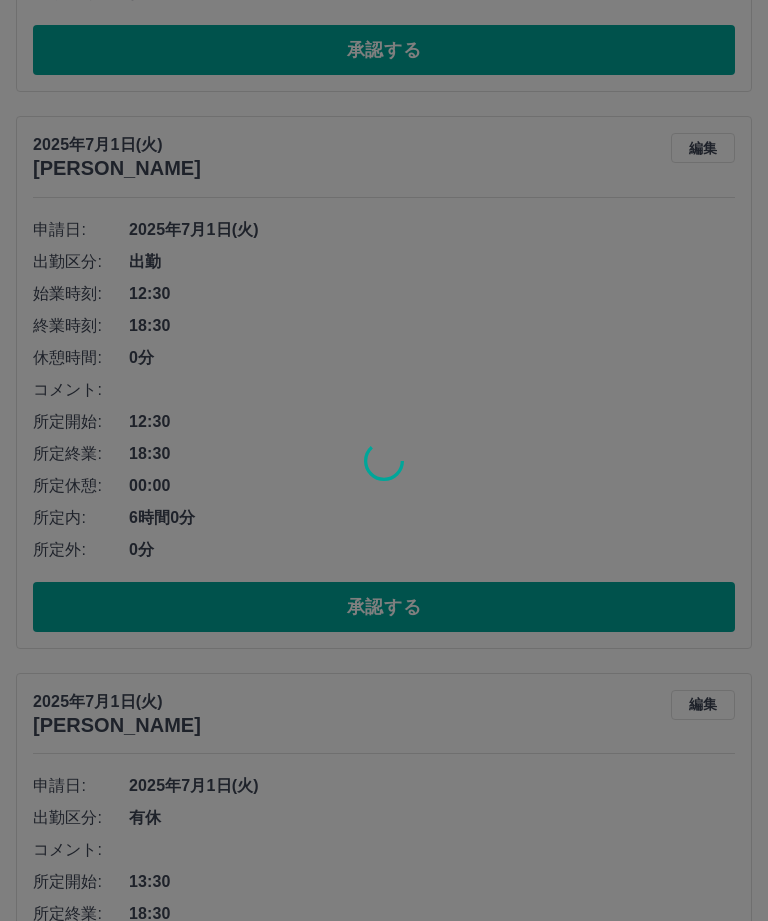 scroll, scrollTop: 1318, scrollLeft: 0, axis: vertical 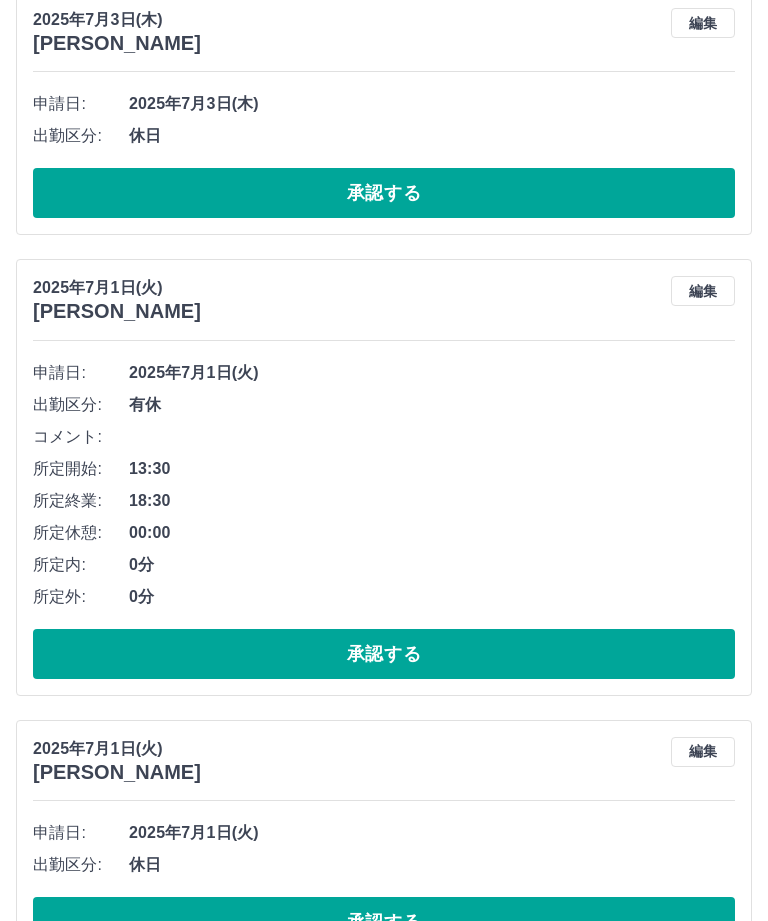 click on "承認する" at bounding box center (384, 654) 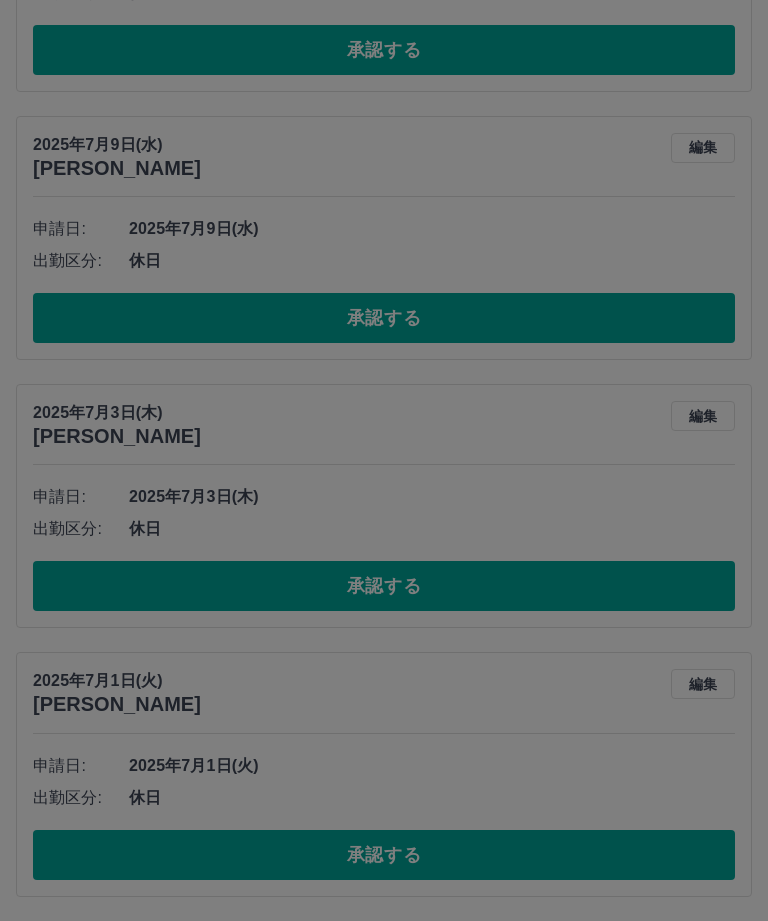 scroll, scrollTop: 858, scrollLeft: 0, axis: vertical 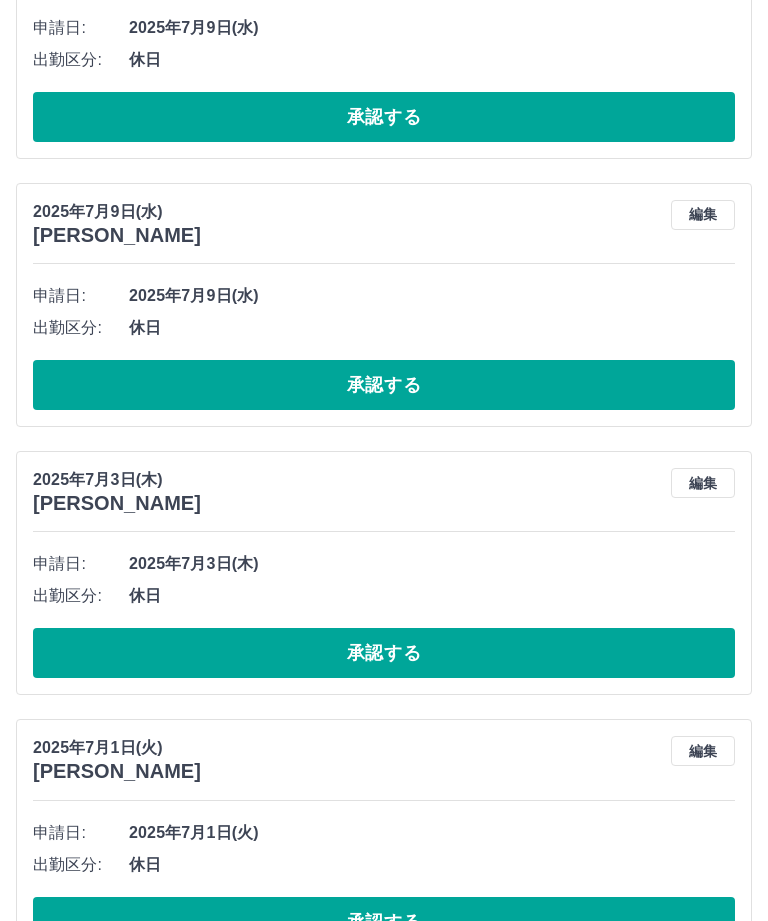 click on "承認する" at bounding box center [384, 922] 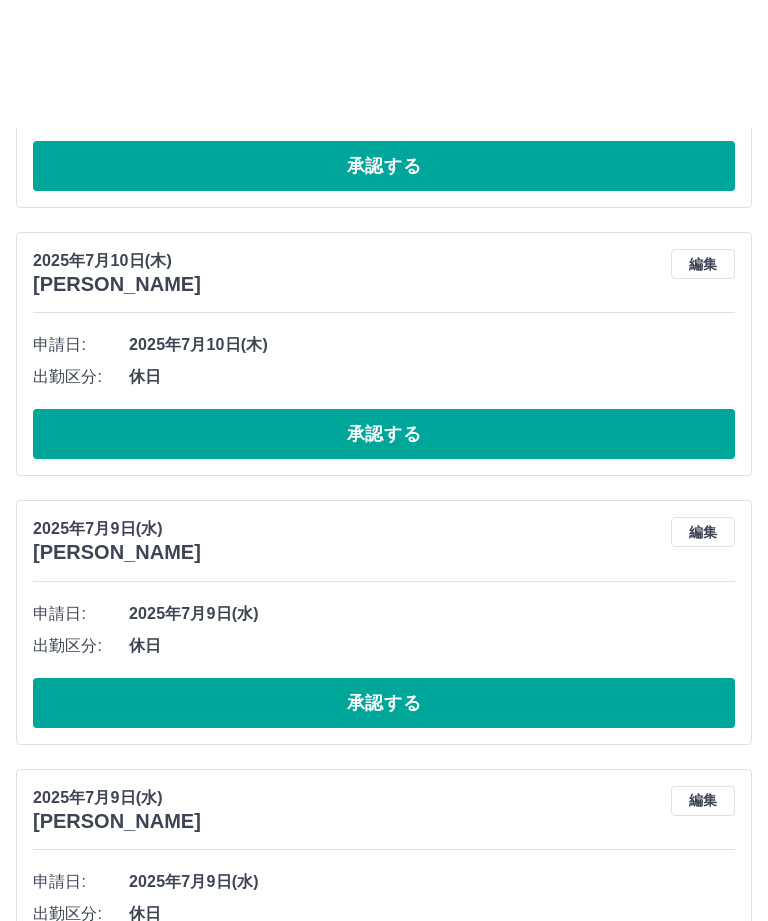 scroll, scrollTop: 0, scrollLeft: 0, axis: both 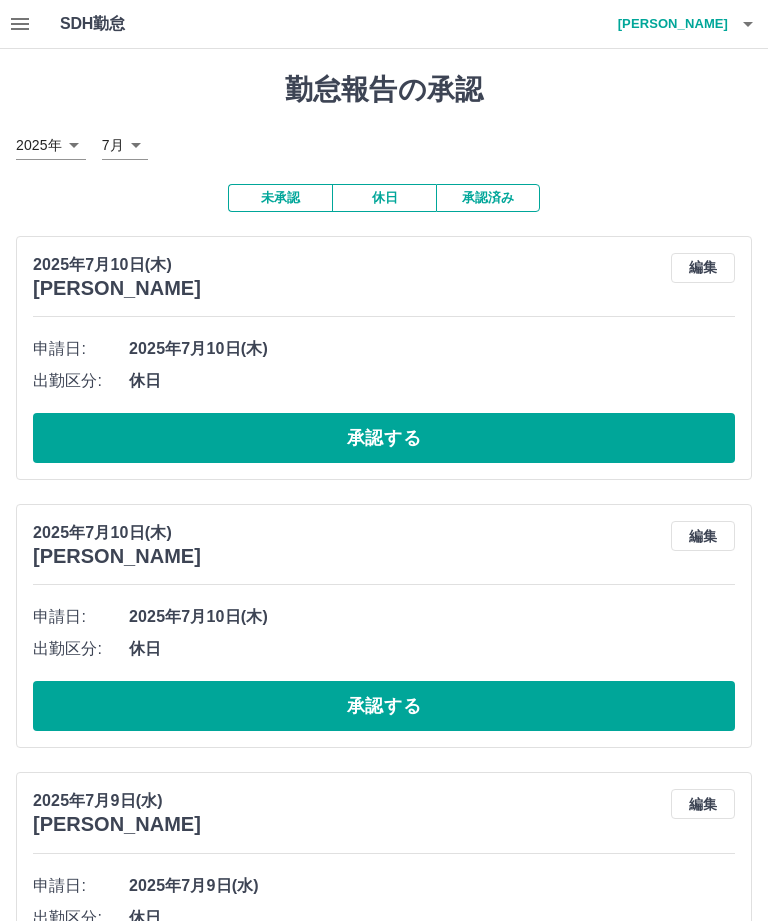 click at bounding box center (20, 24) 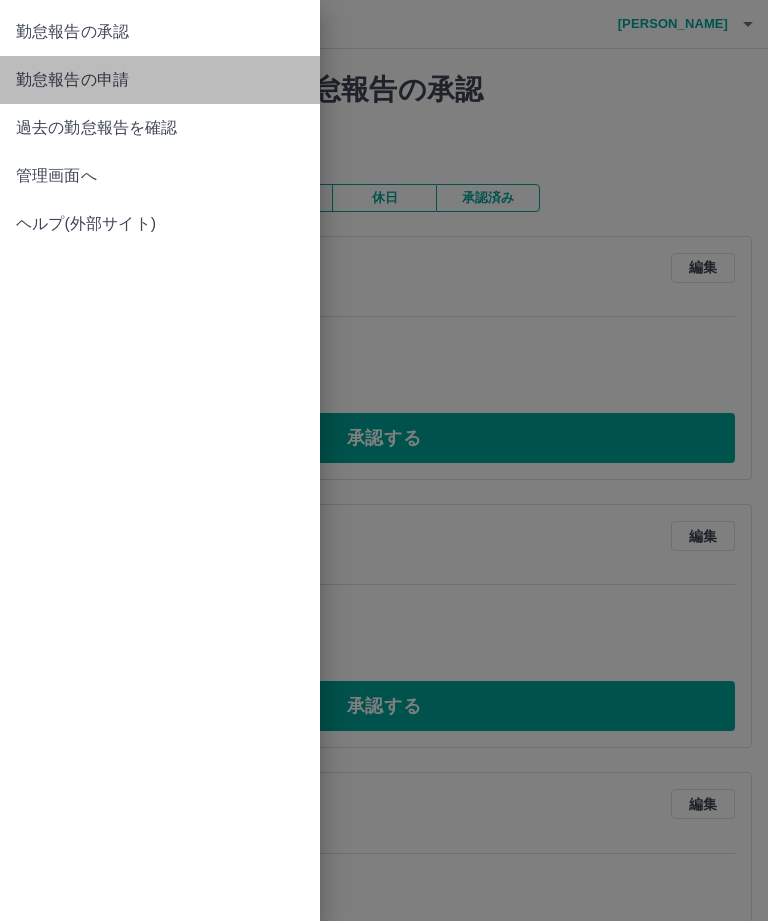click on "勤怠報告の申請" at bounding box center (160, 80) 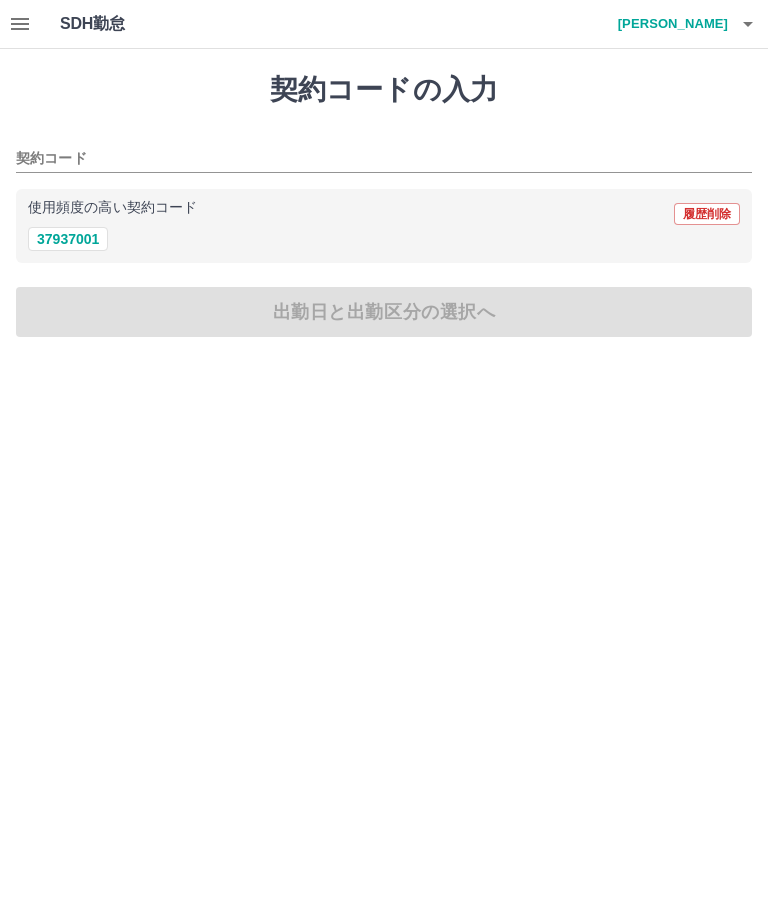 click on "37937001" at bounding box center (68, 239) 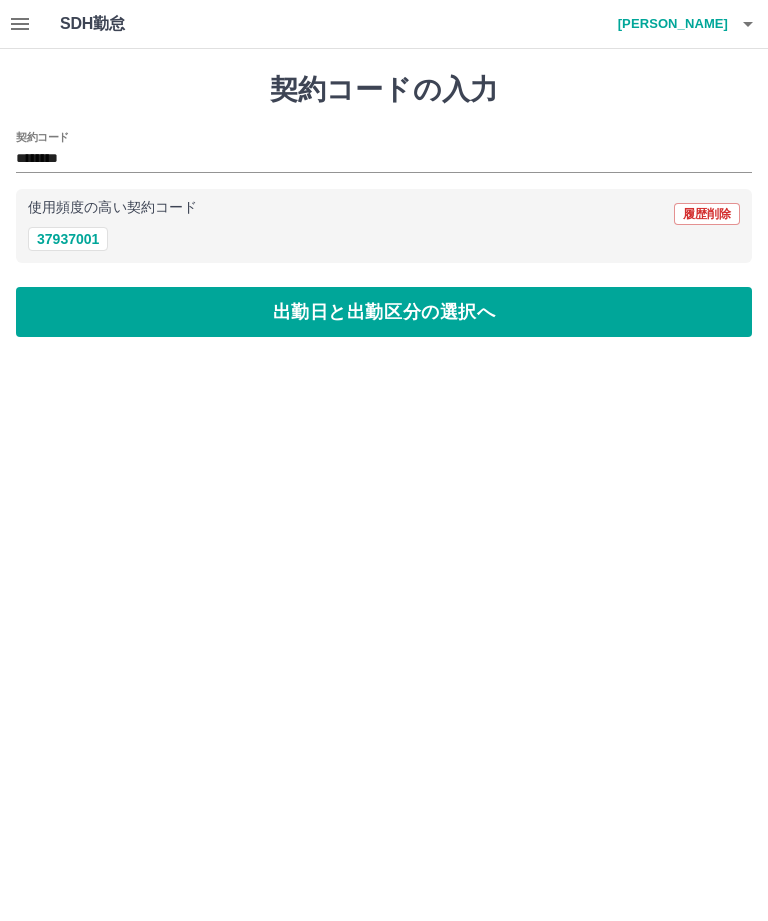 click on "出勤日と出勤区分の選択へ" at bounding box center [384, 312] 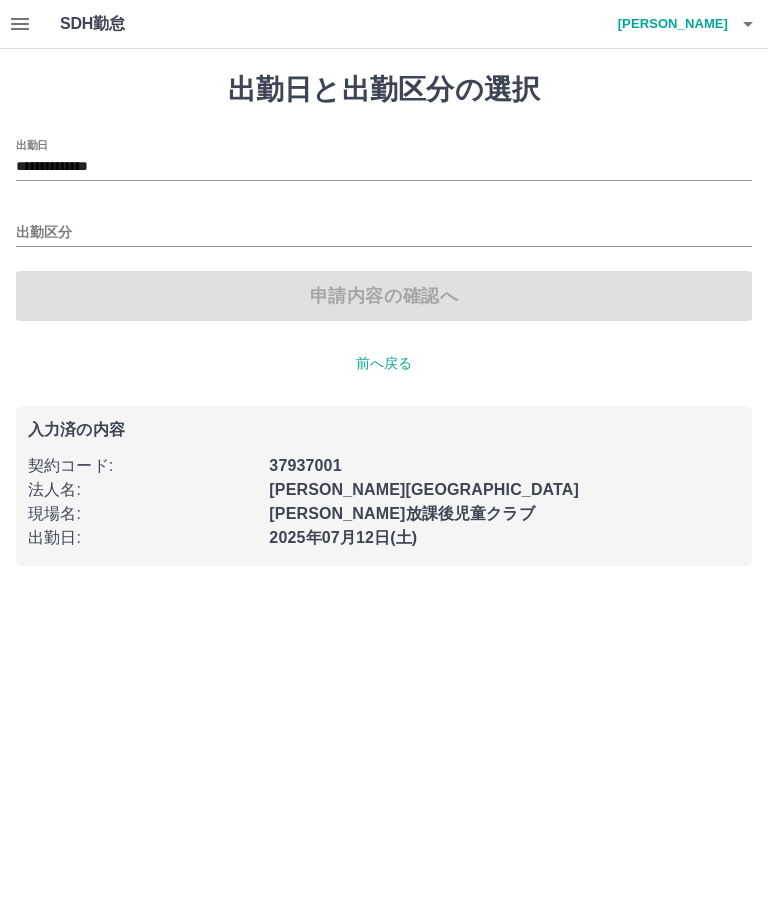 click on "**********" at bounding box center (384, 167) 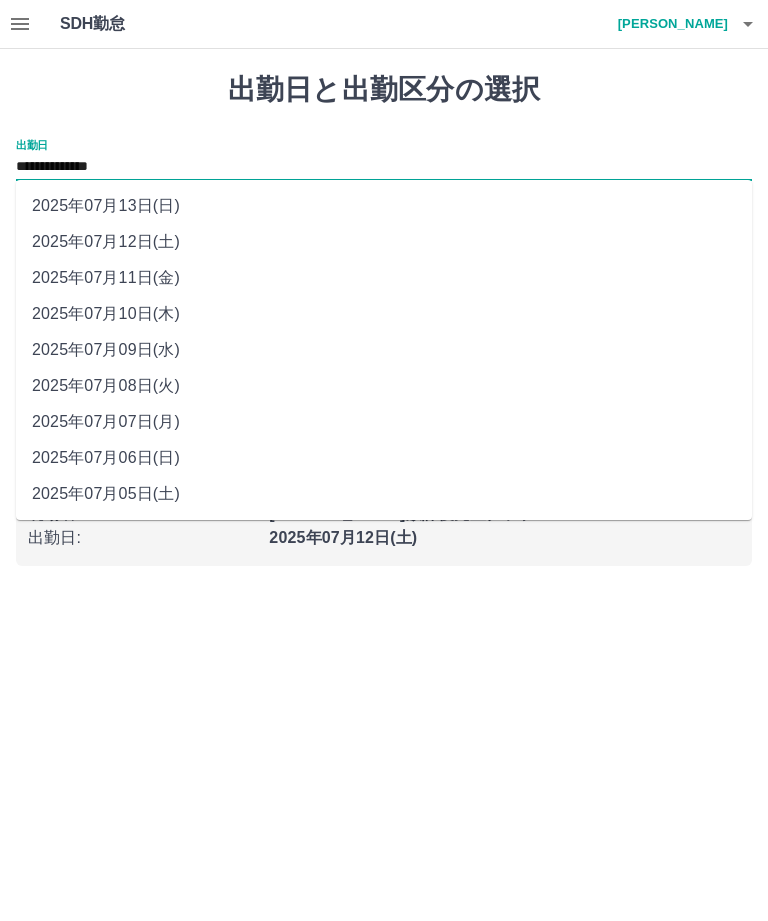 click on "2025年07月06日(日)" at bounding box center [384, 458] 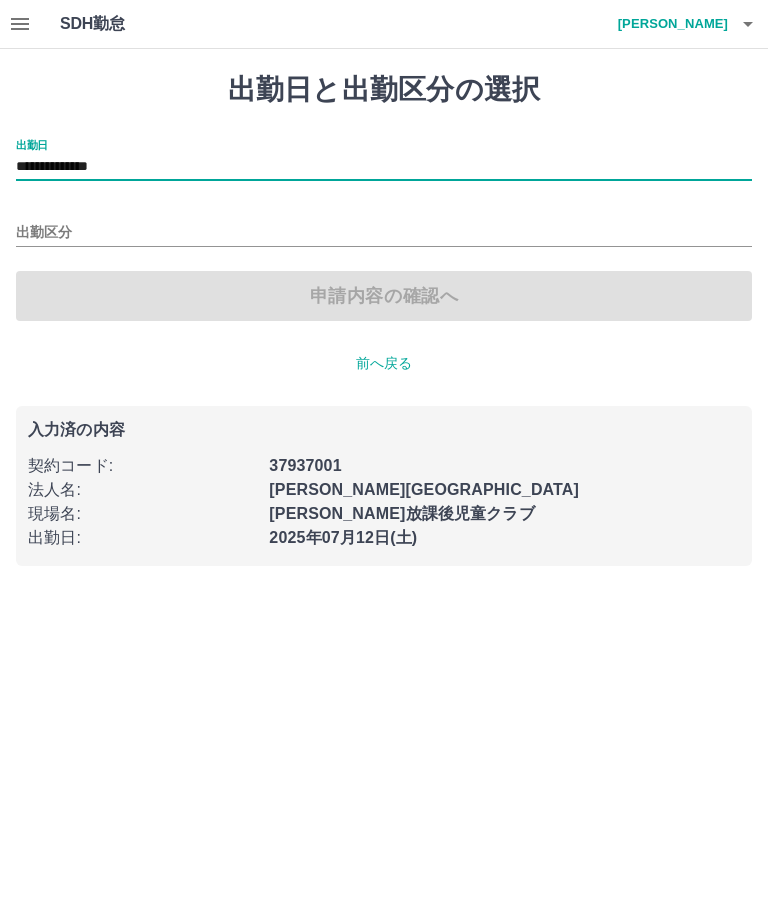 click on "出勤区分" at bounding box center (384, 233) 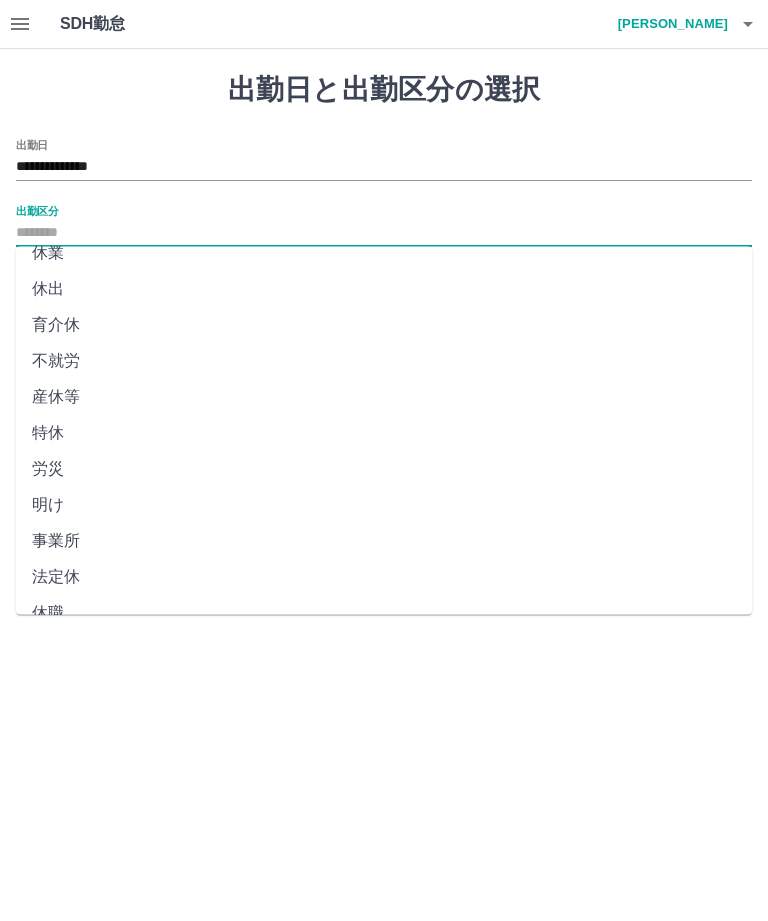 scroll, scrollTop: 270, scrollLeft: 0, axis: vertical 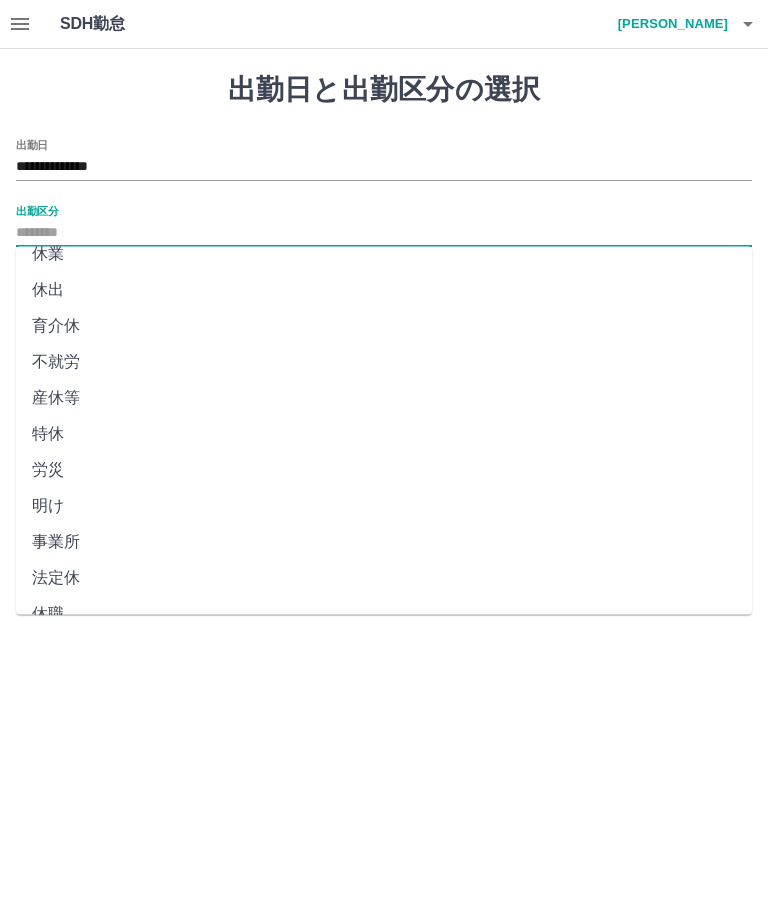 click on "法定休" at bounding box center (384, 579) 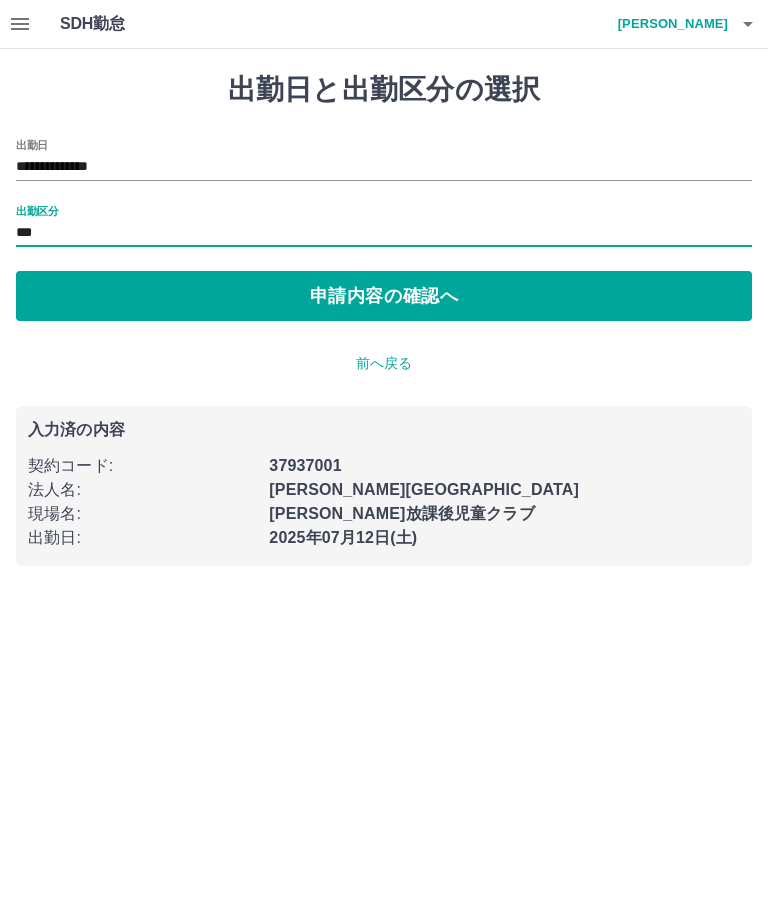 type on "***" 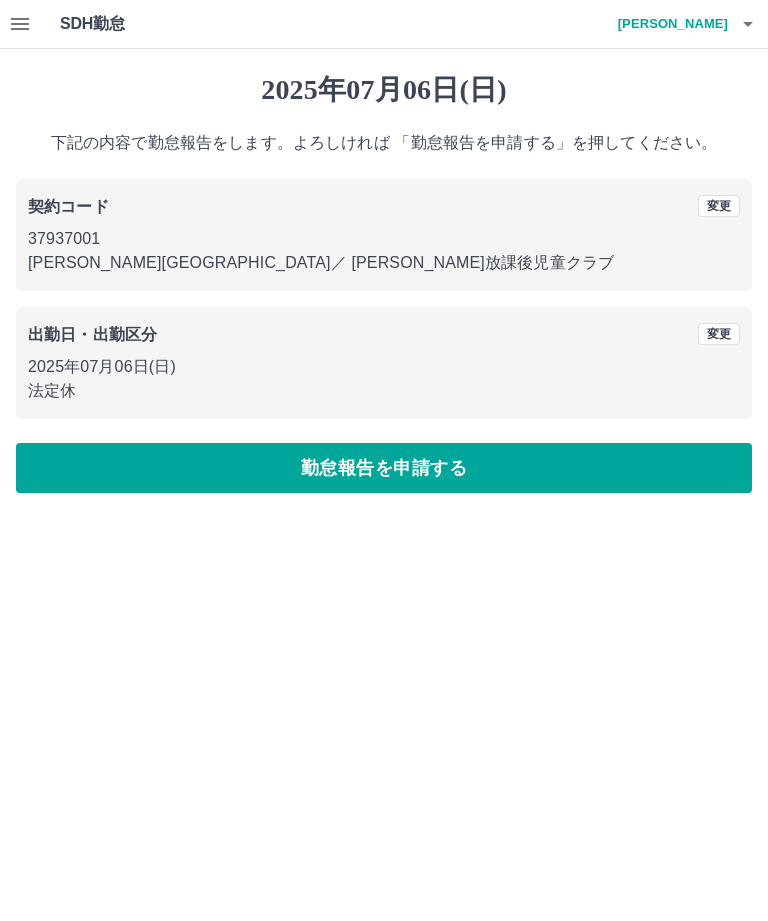 click on "勤怠報告を申請する" at bounding box center (384, 468) 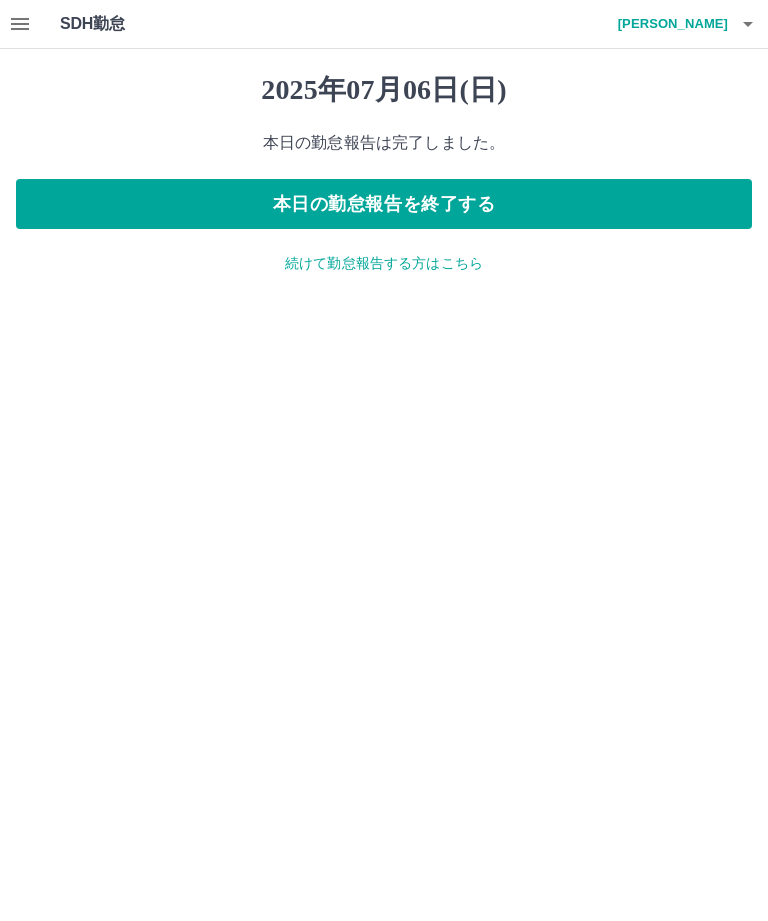 click at bounding box center [20, 24] 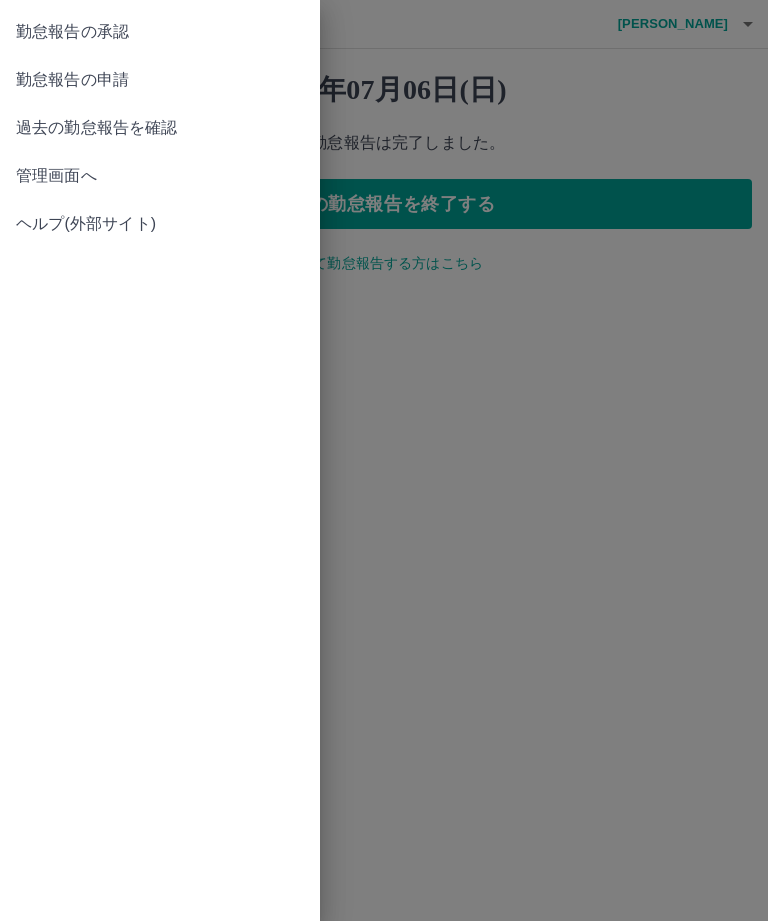 click on "勤怠報告の承認" at bounding box center [160, 32] 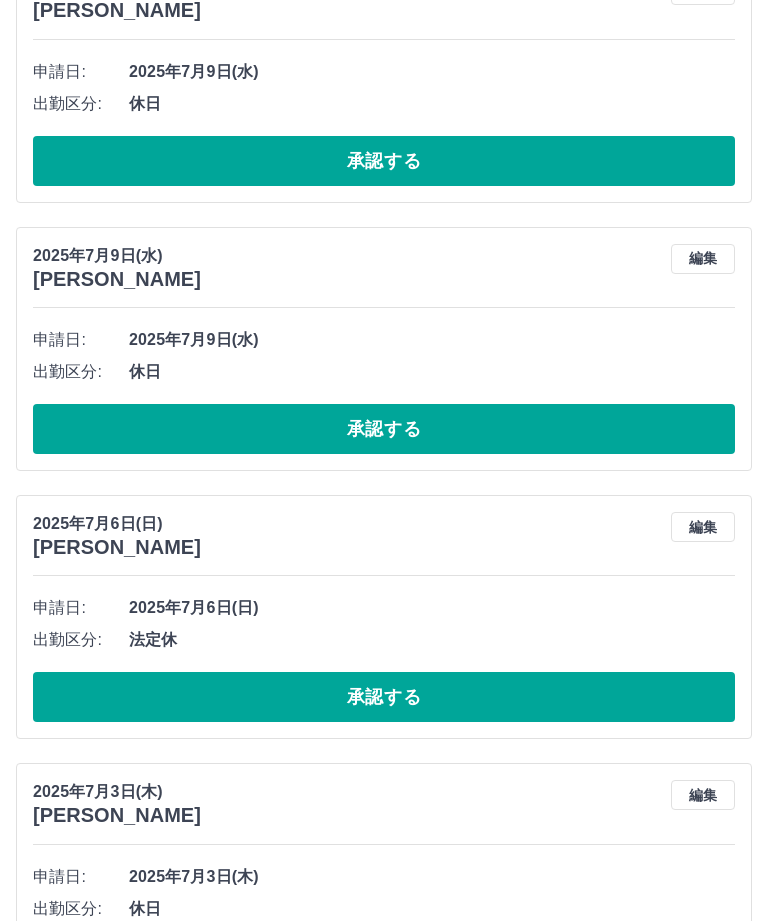 scroll, scrollTop: 814, scrollLeft: 0, axis: vertical 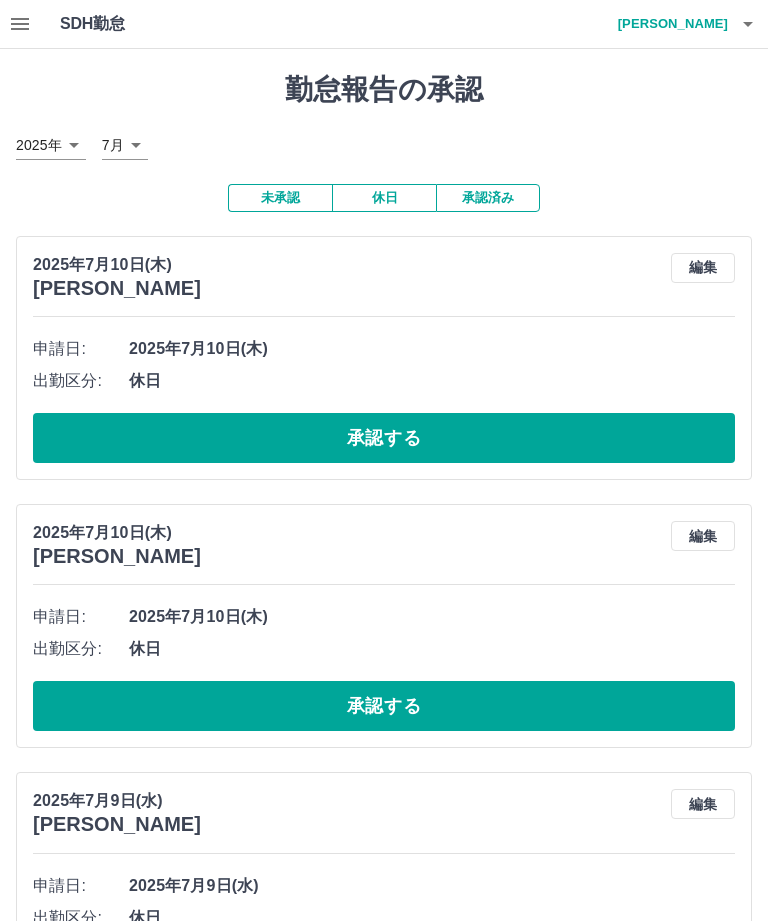 click 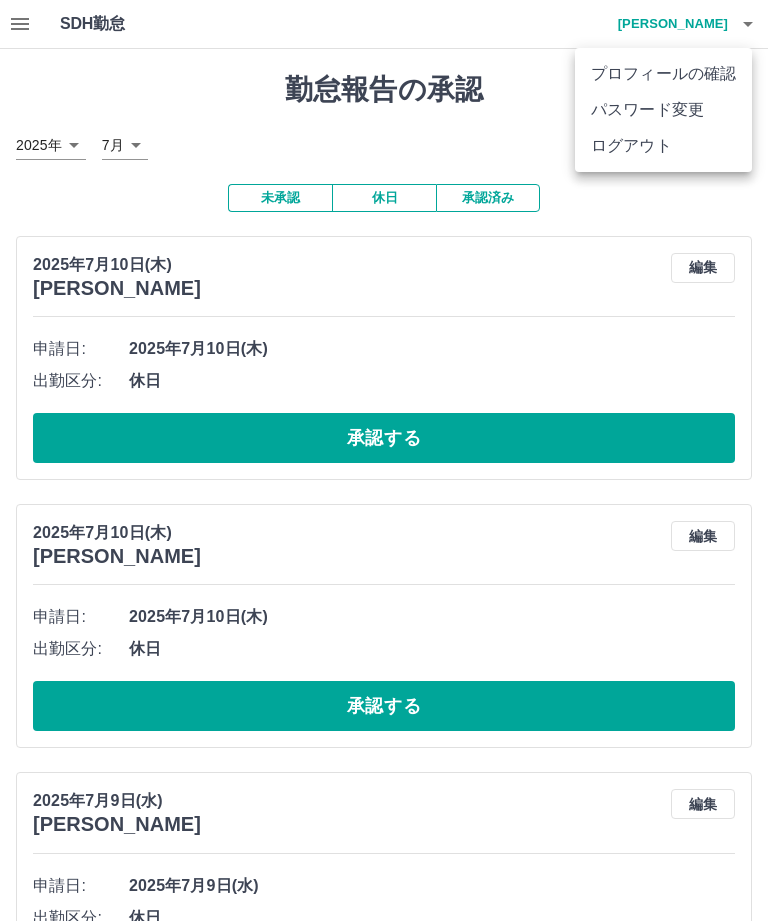 click on "ログアウト" at bounding box center [663, 146] 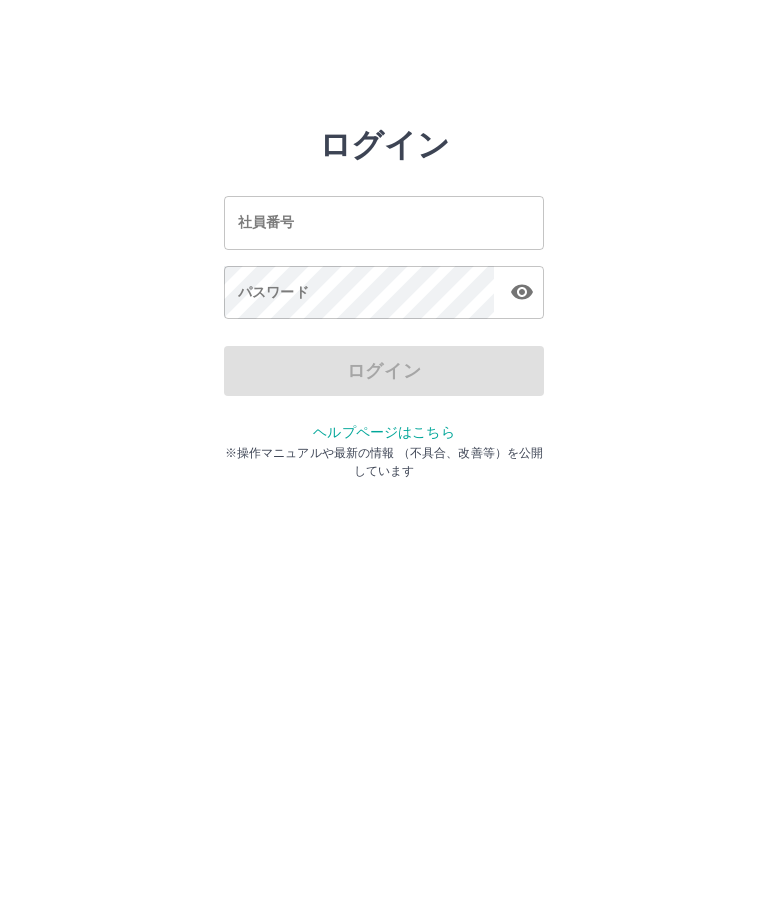 scroll, scrollTop: 0, scrollLeft: 0, axis: both 